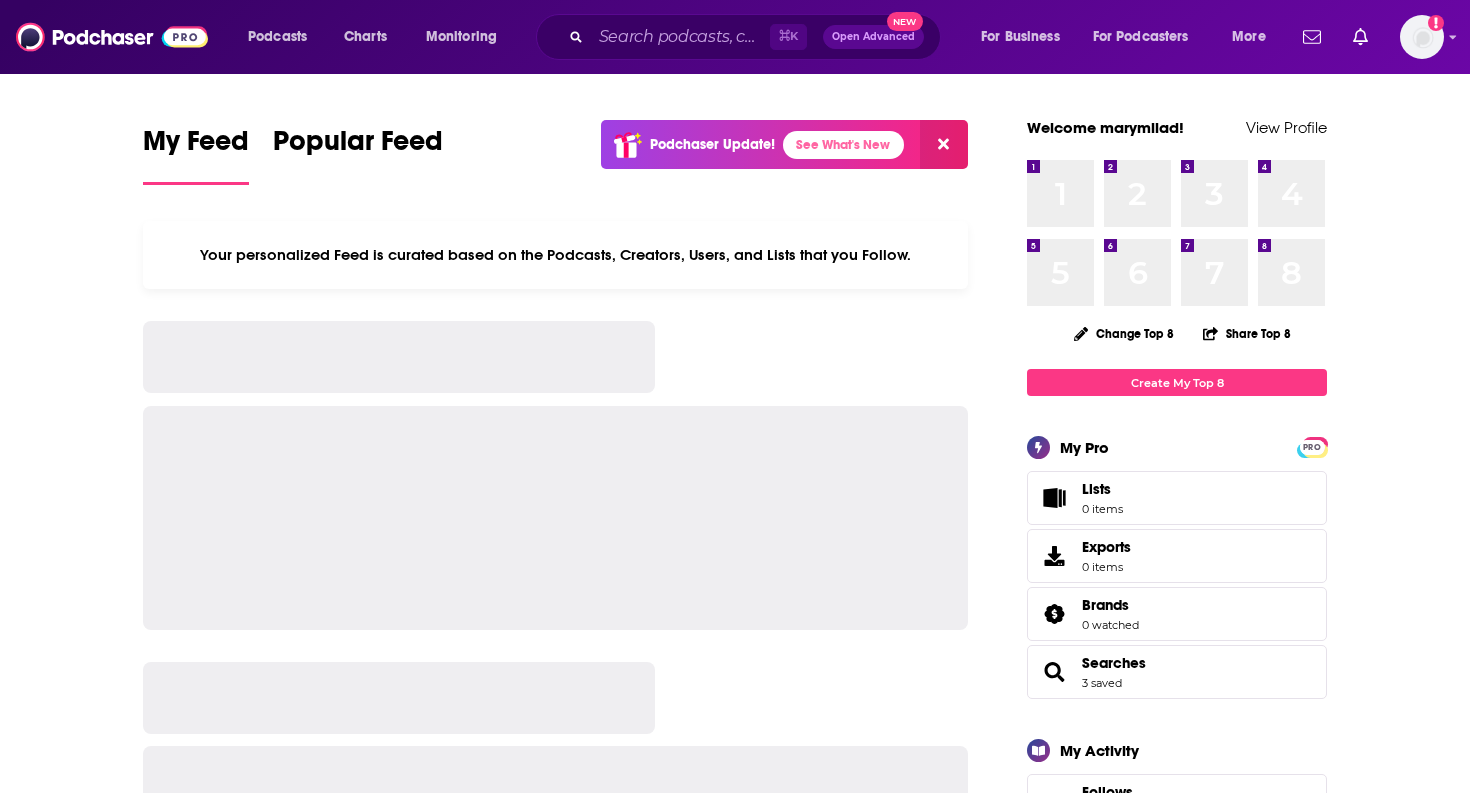 scroll, scrollTop: 0, scrollLeft: 0, axis: both 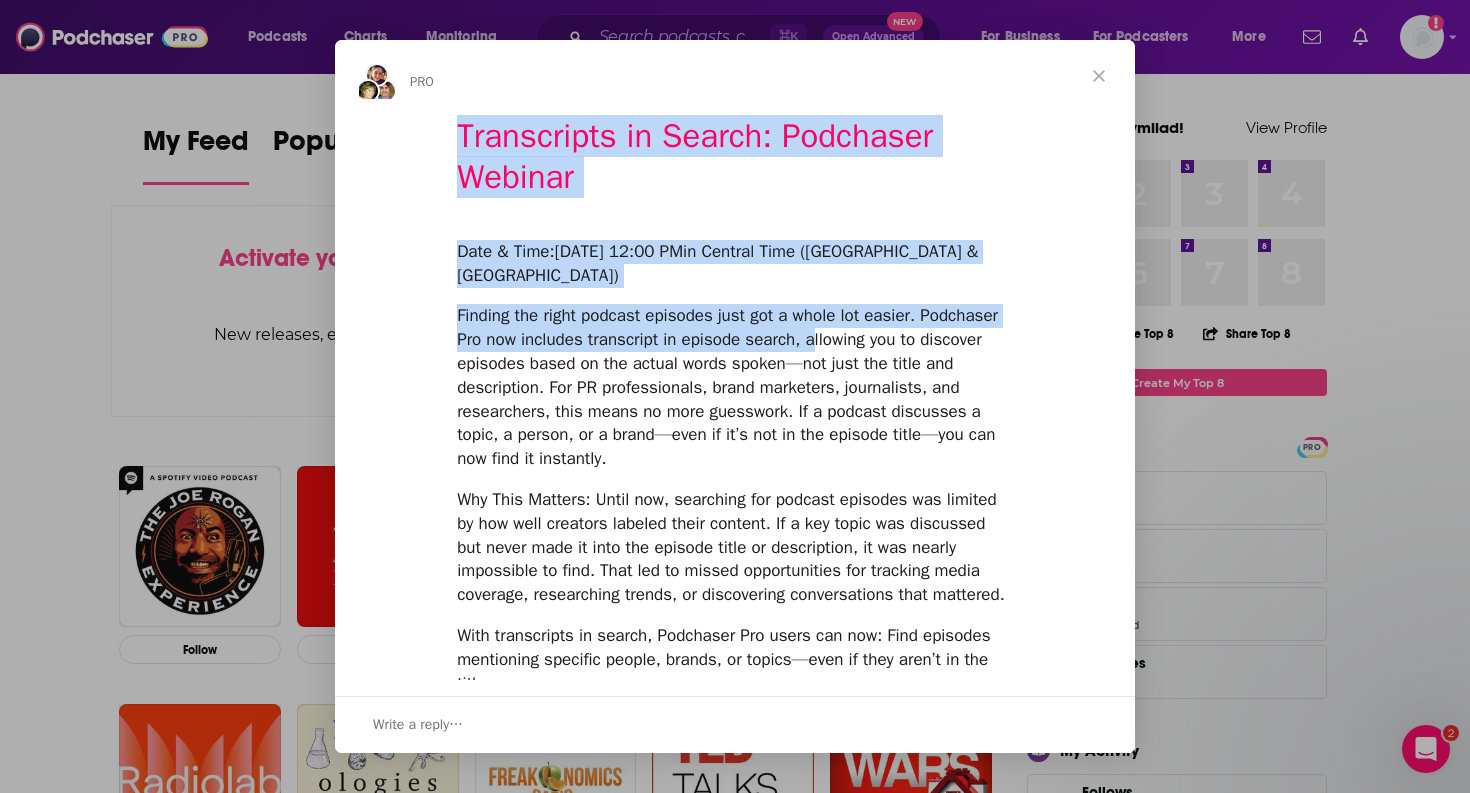 drag, startPoint x: 1102, startPoint y: 77, endPoint x: 897, endPoint y: 323, distance: 320.22025 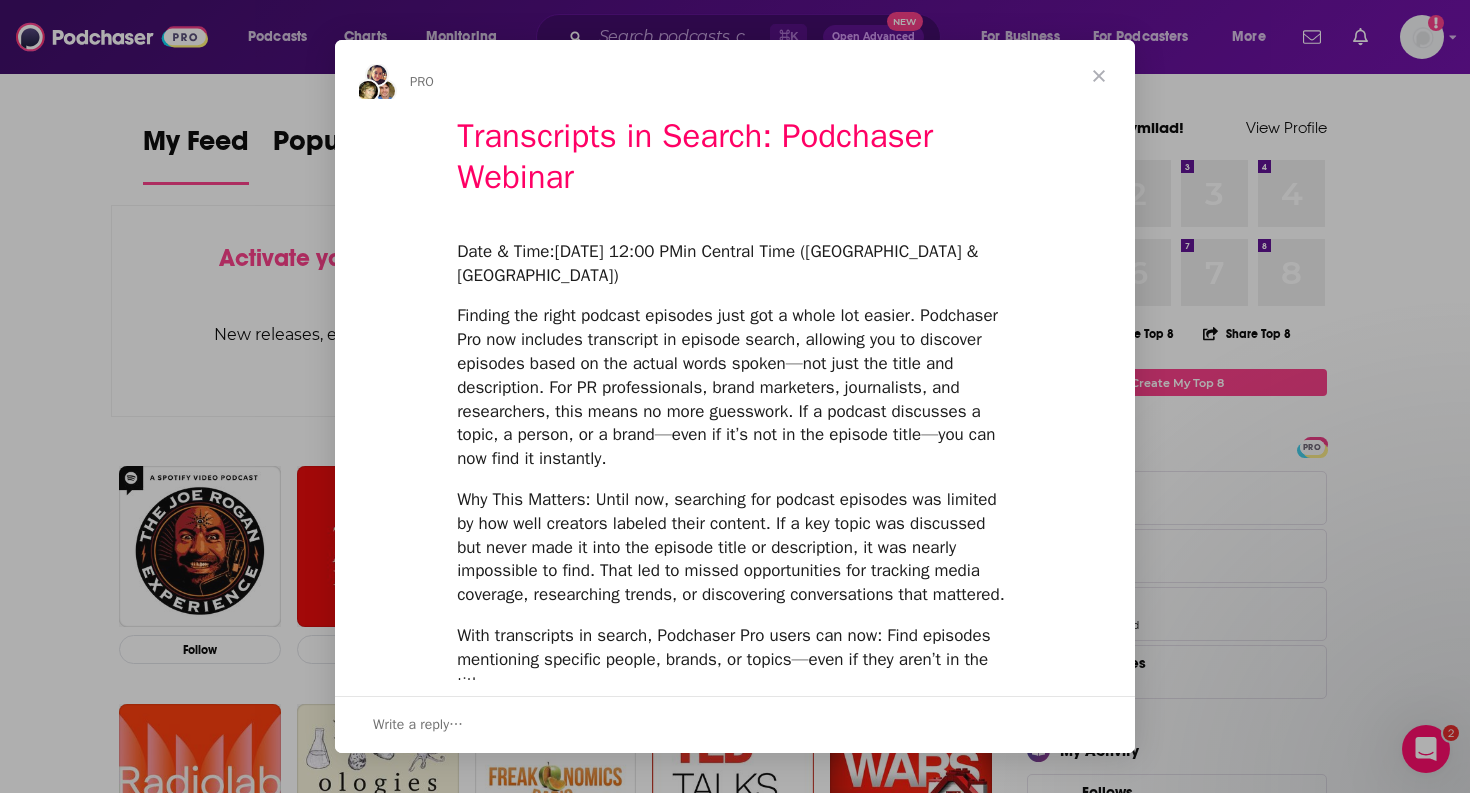 click at bounding box center (1099, 76) 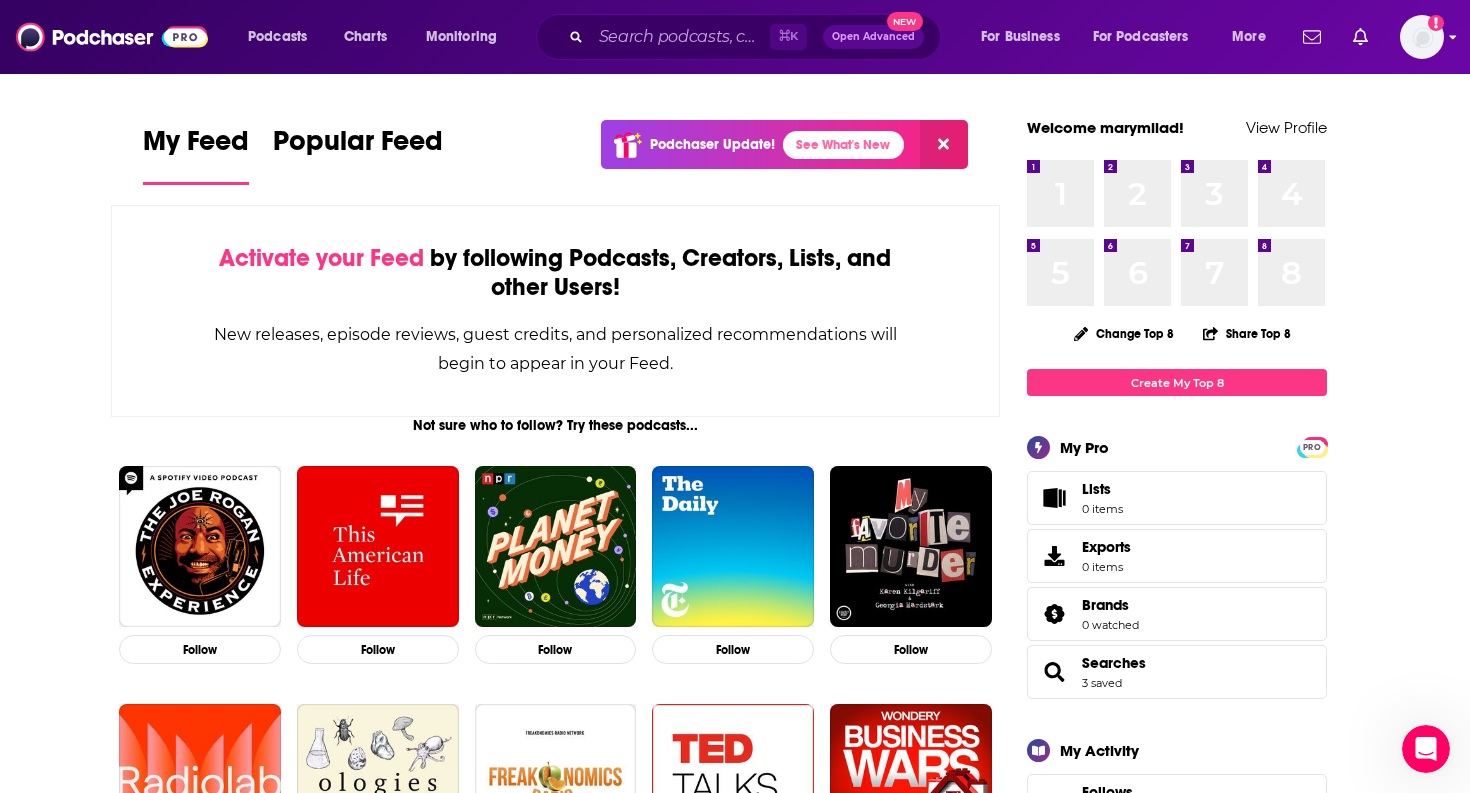 click at bounding box center (1422, 37) 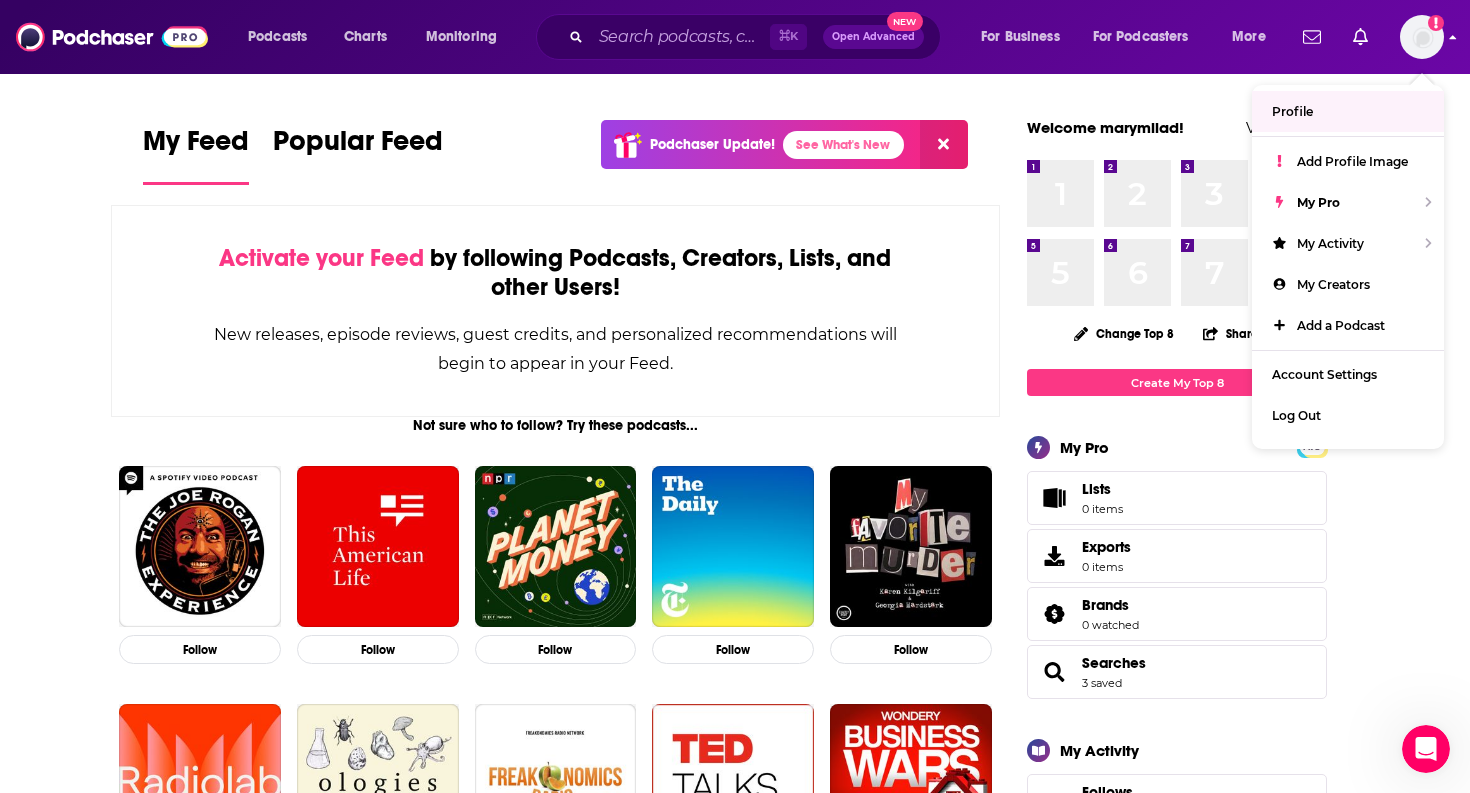 click on "Add a profile image" 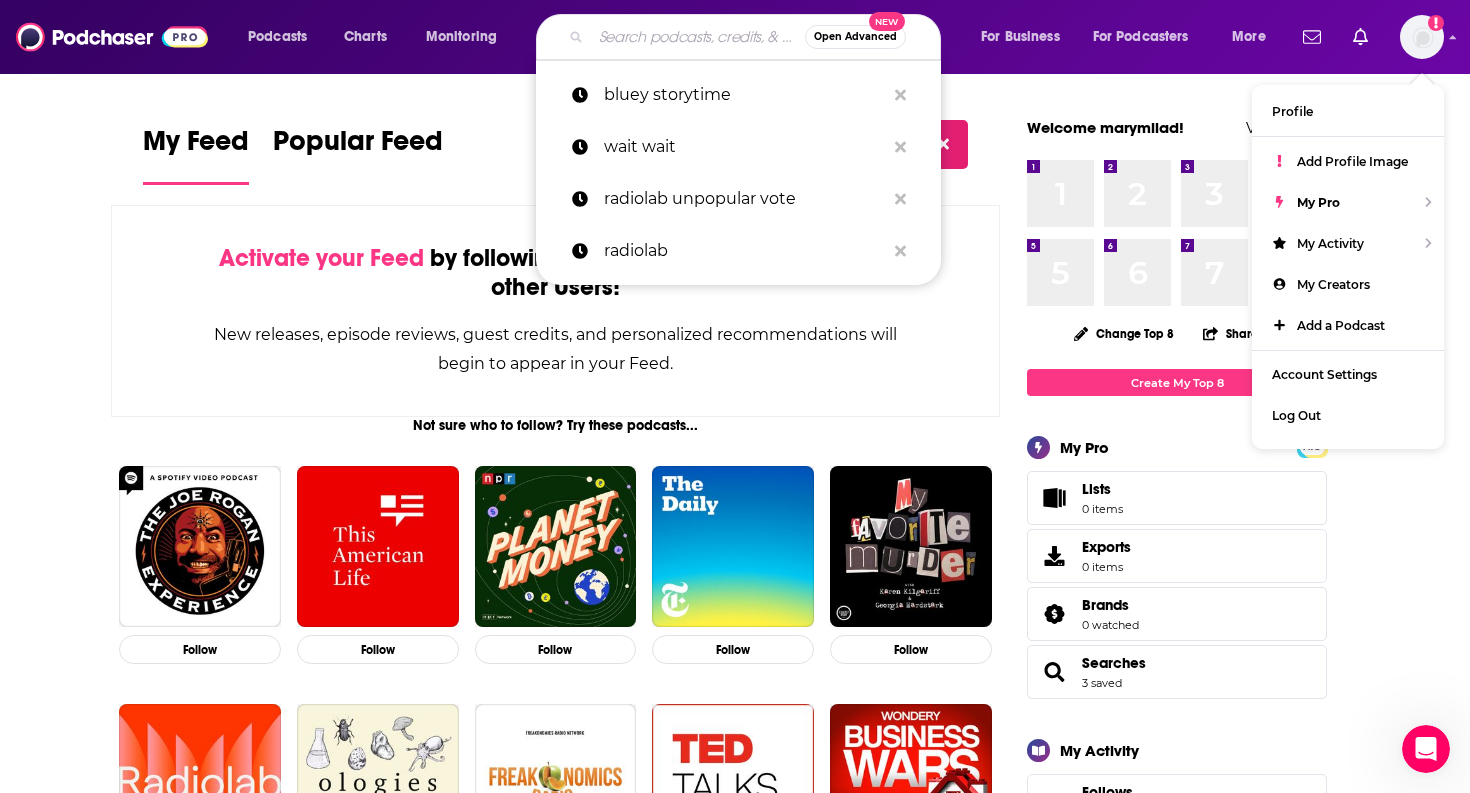 click at bounding box center [698, 37] 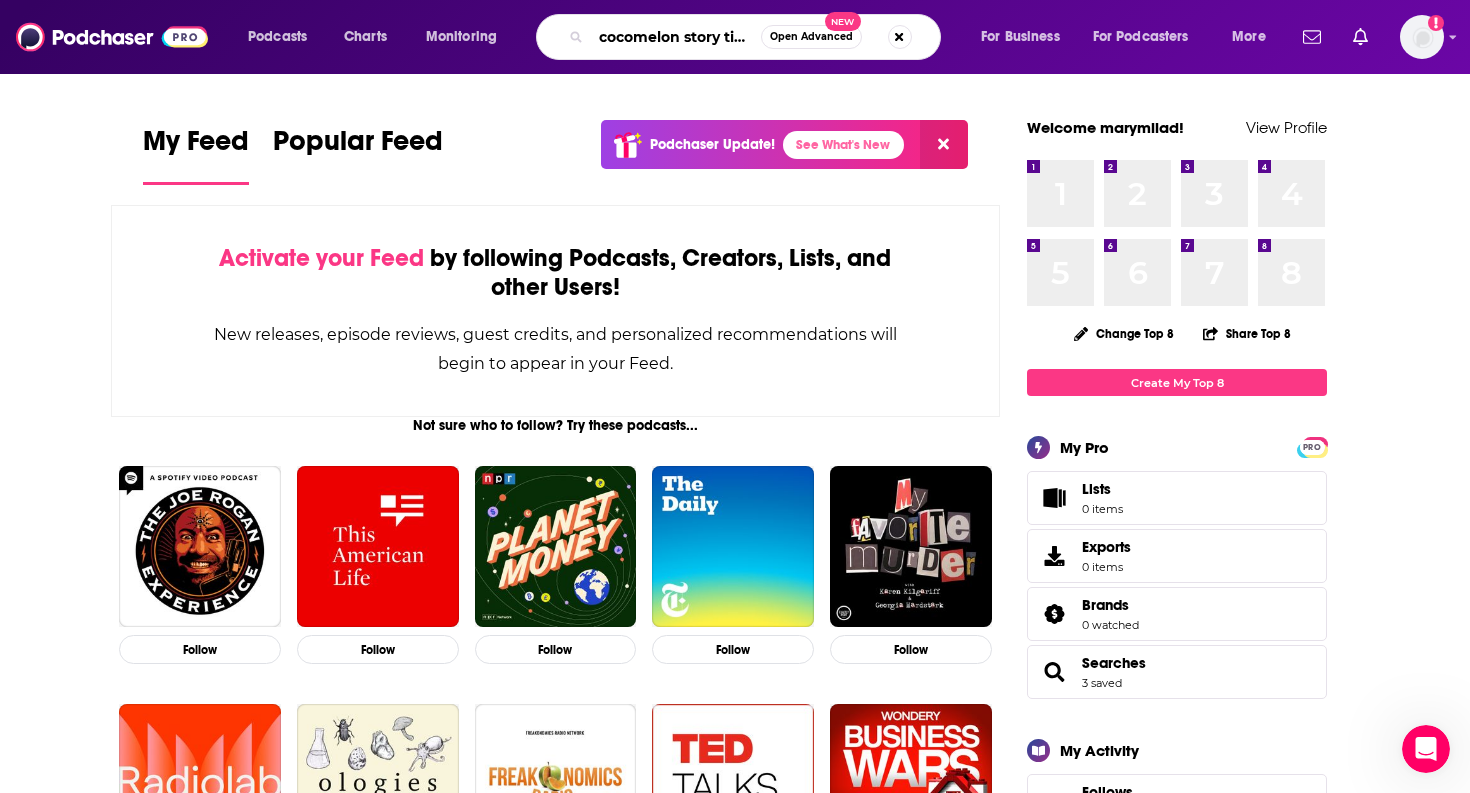 type on "cocomelon story time" 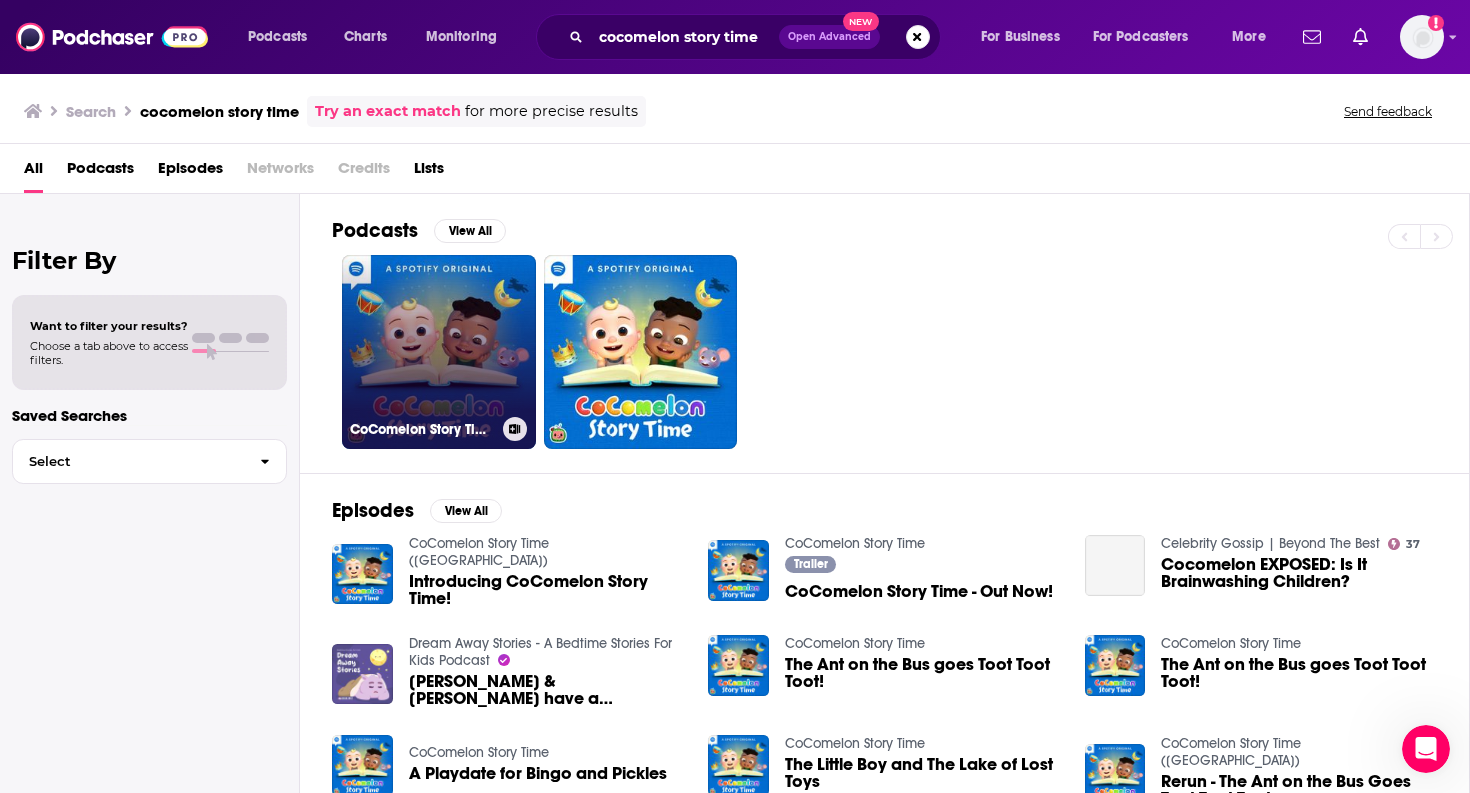 click on "CoComelon Story Time ([GEOGRAPHIC_DATA])" at bounding box center [439, 352] 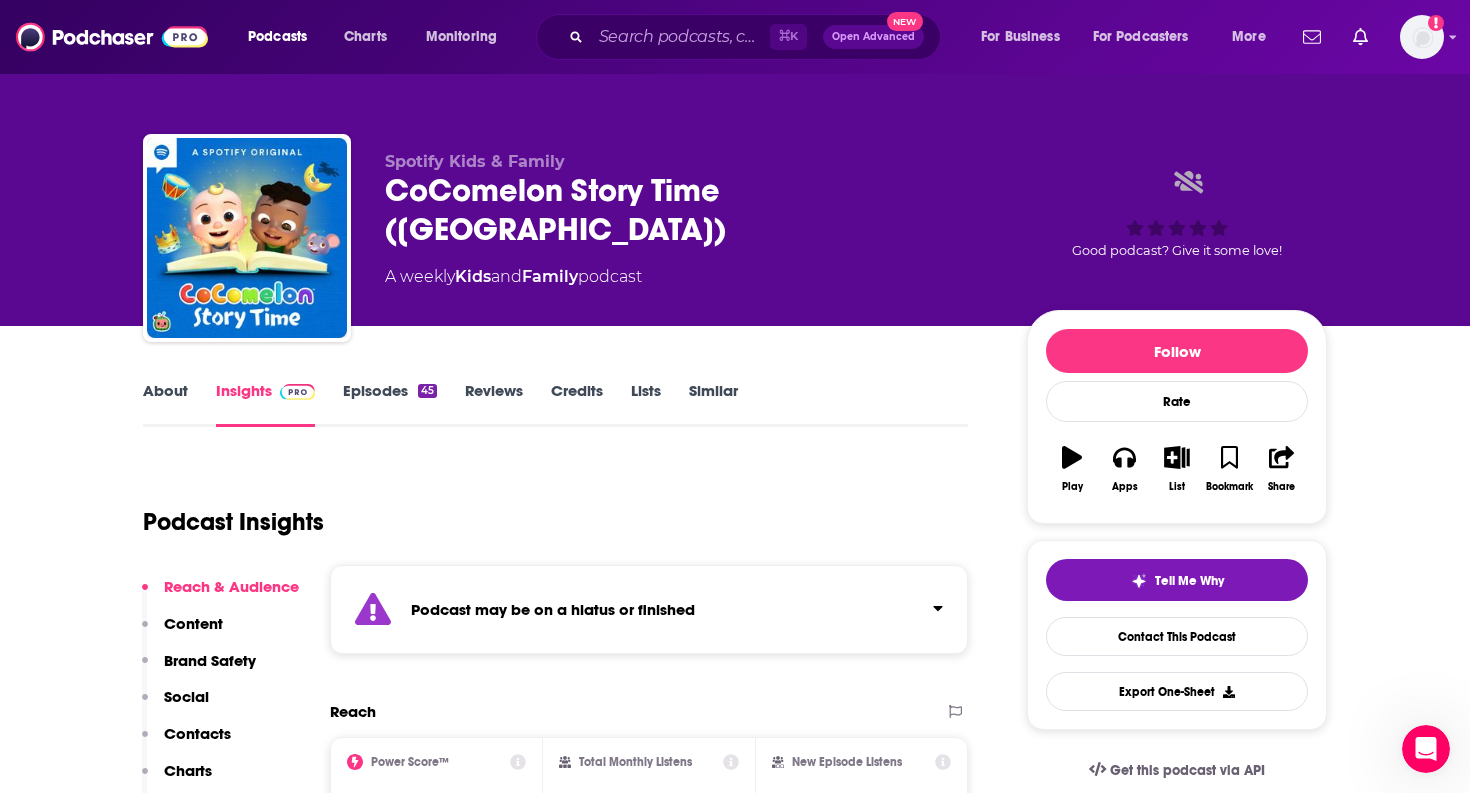 scroll, scrollTop: 107, scrollLeft: 0, axis: vertical 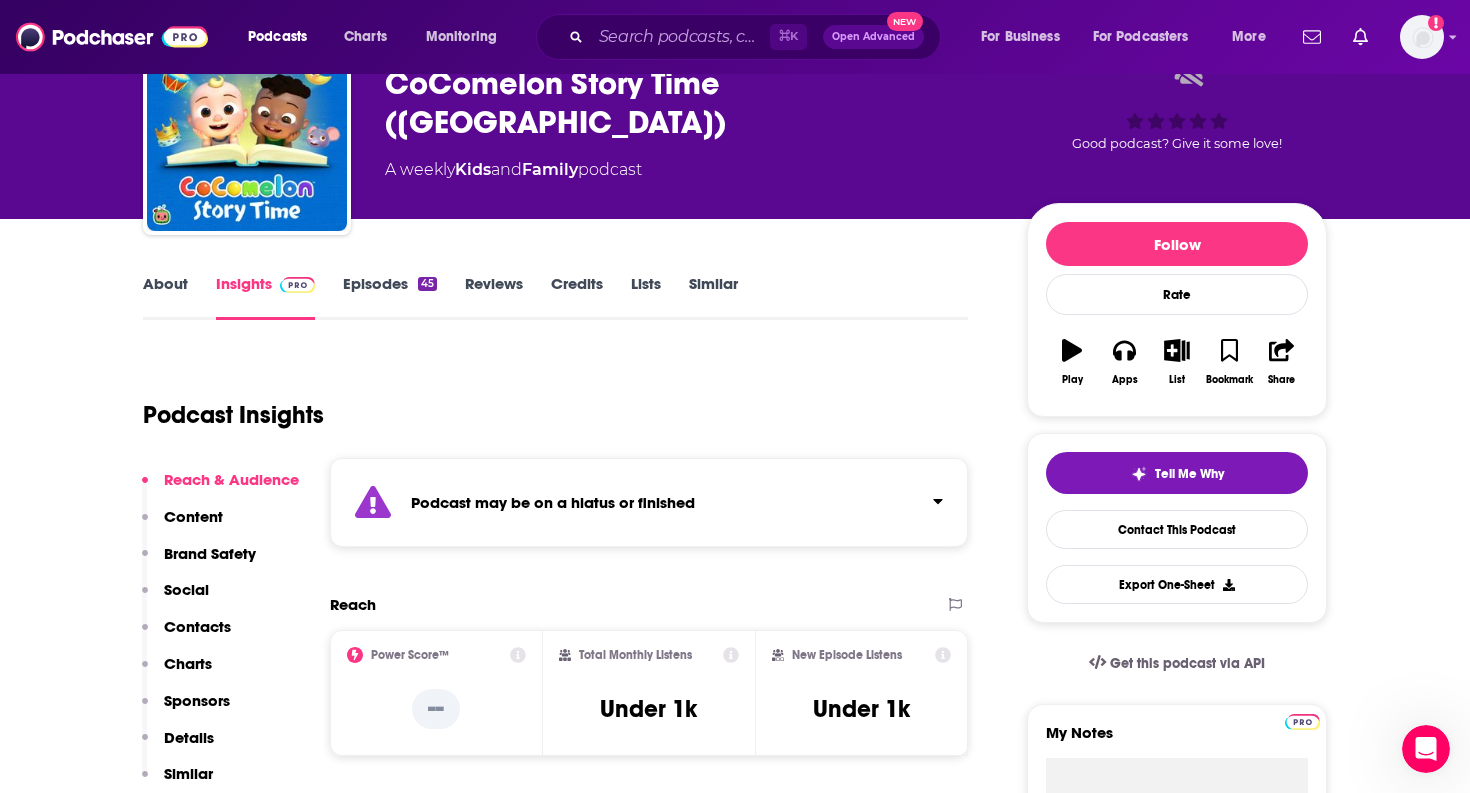 click on "Episodes 45" at bounding box center [390, 297] 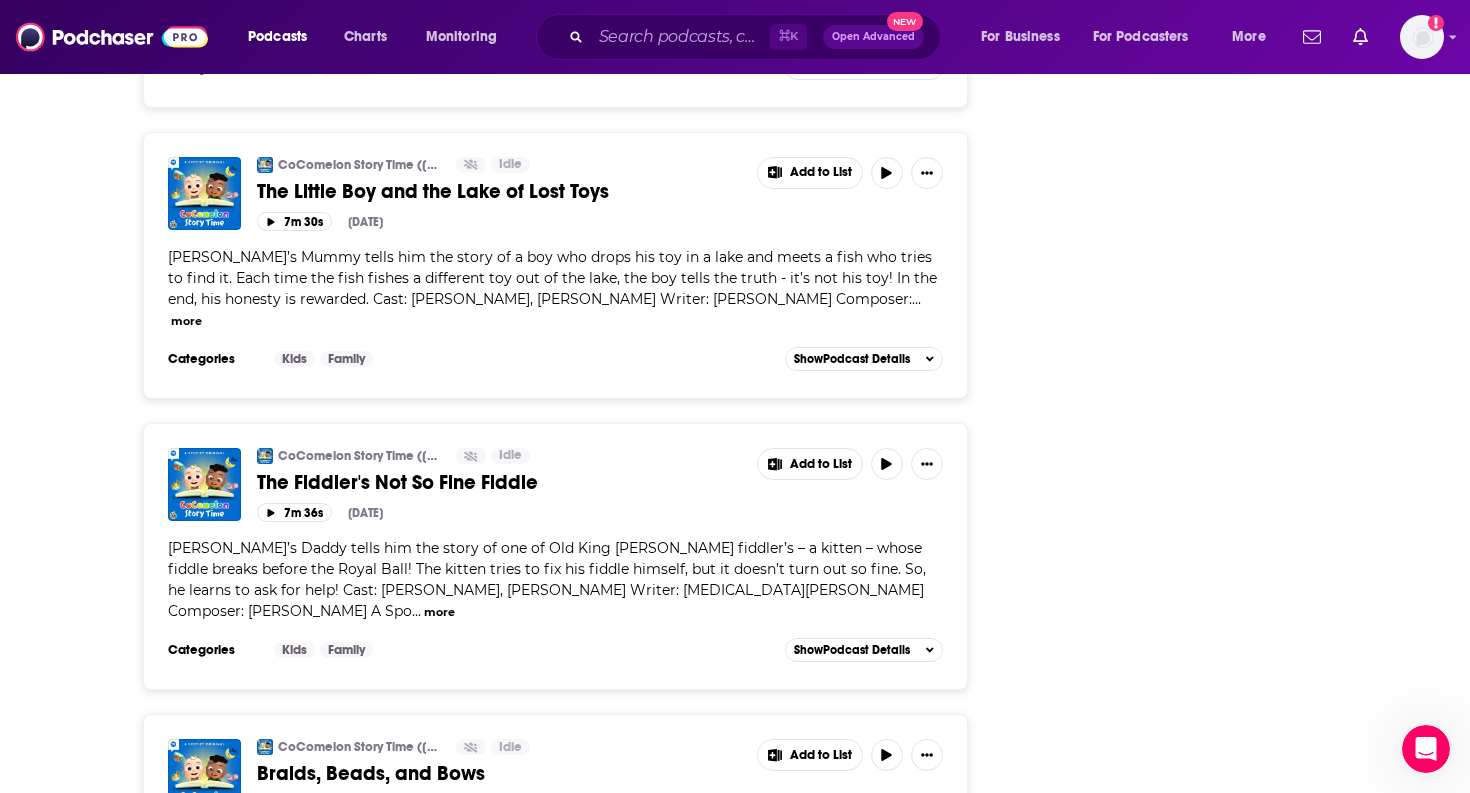 scroll, scrollTop: 6812, scrollLeft: 0, axis: vertical 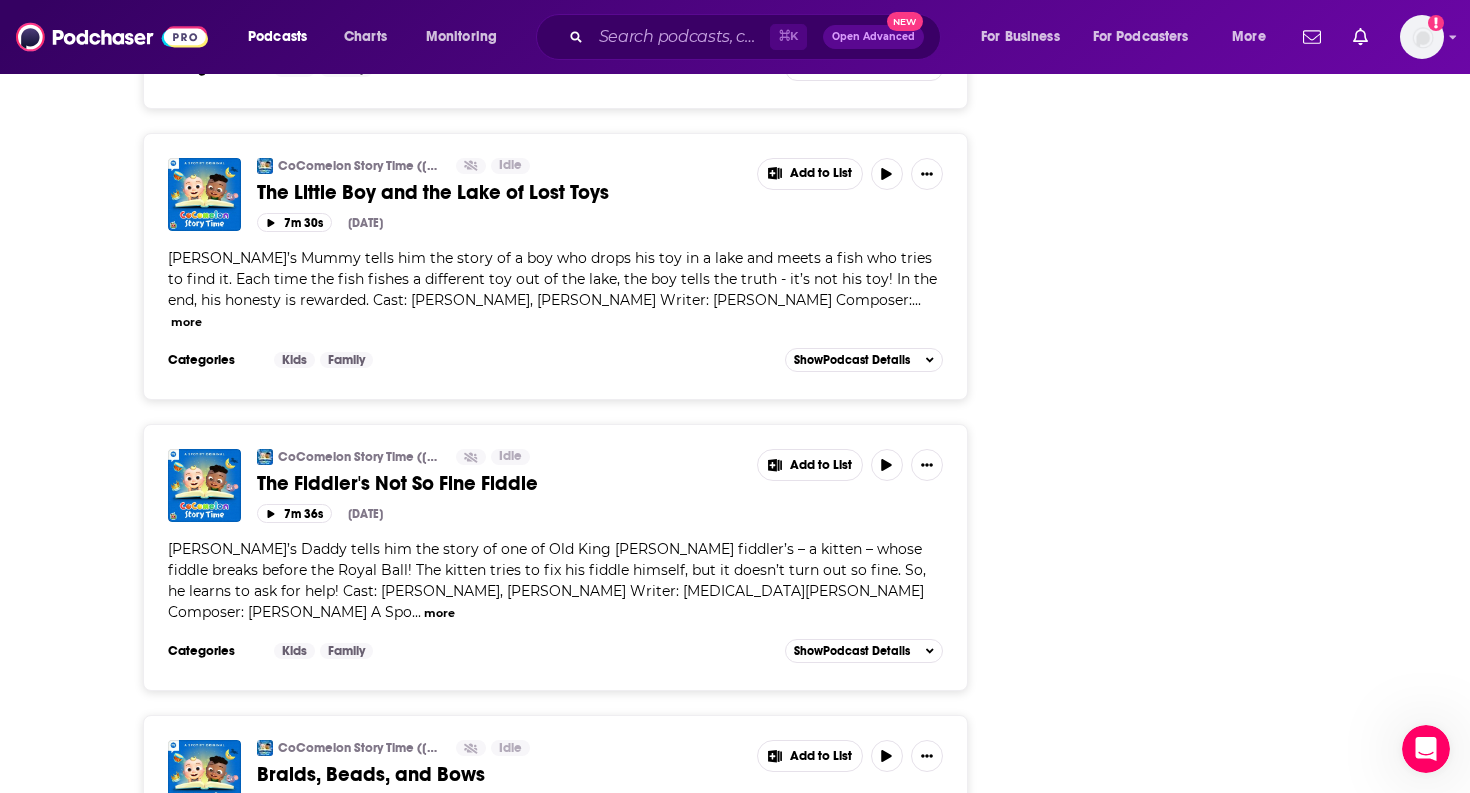 click on "Load More ..." at bounding box center (555, 1049) 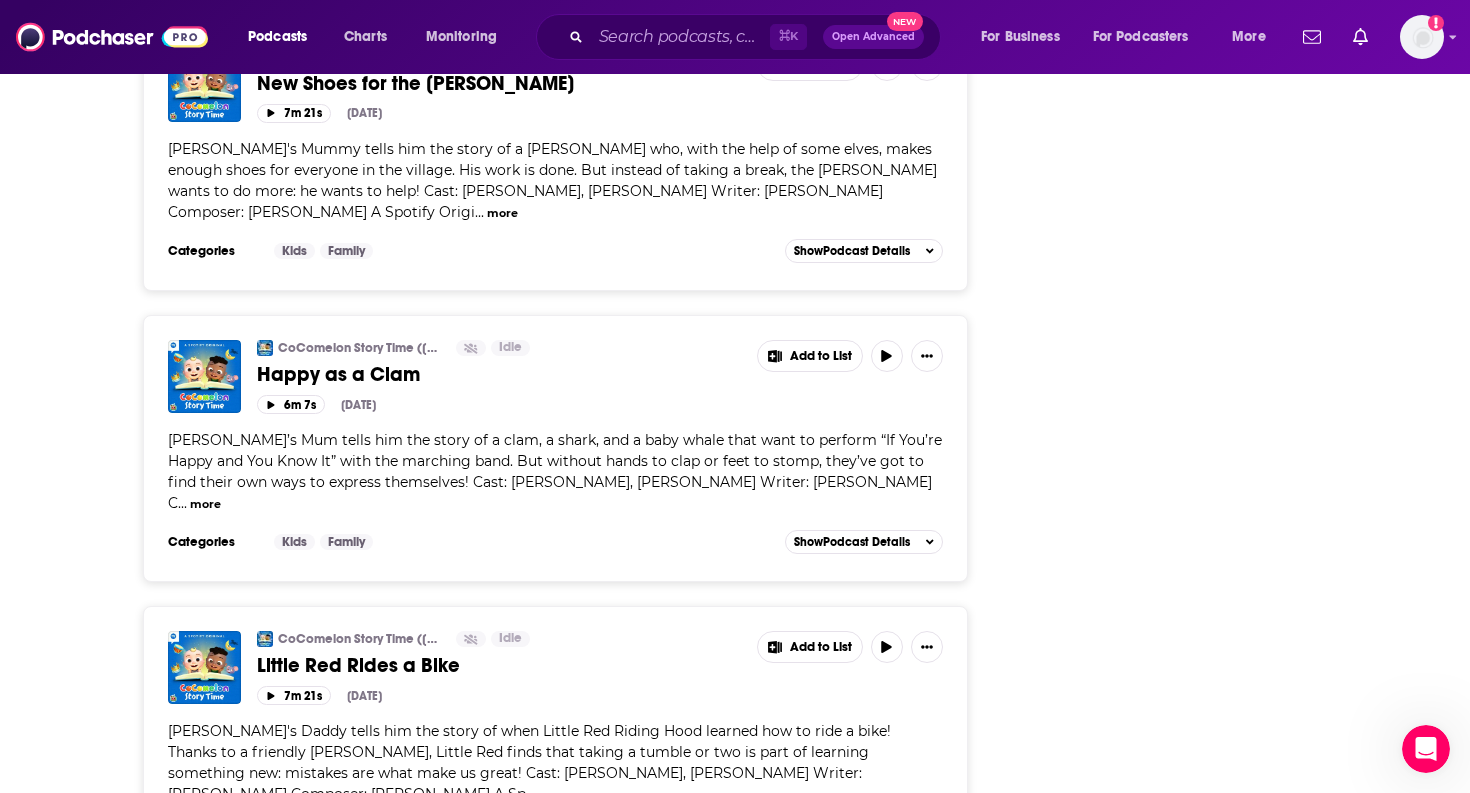 scroll, scrollTop: 8323, scrollLeft: 0, axis: vertical 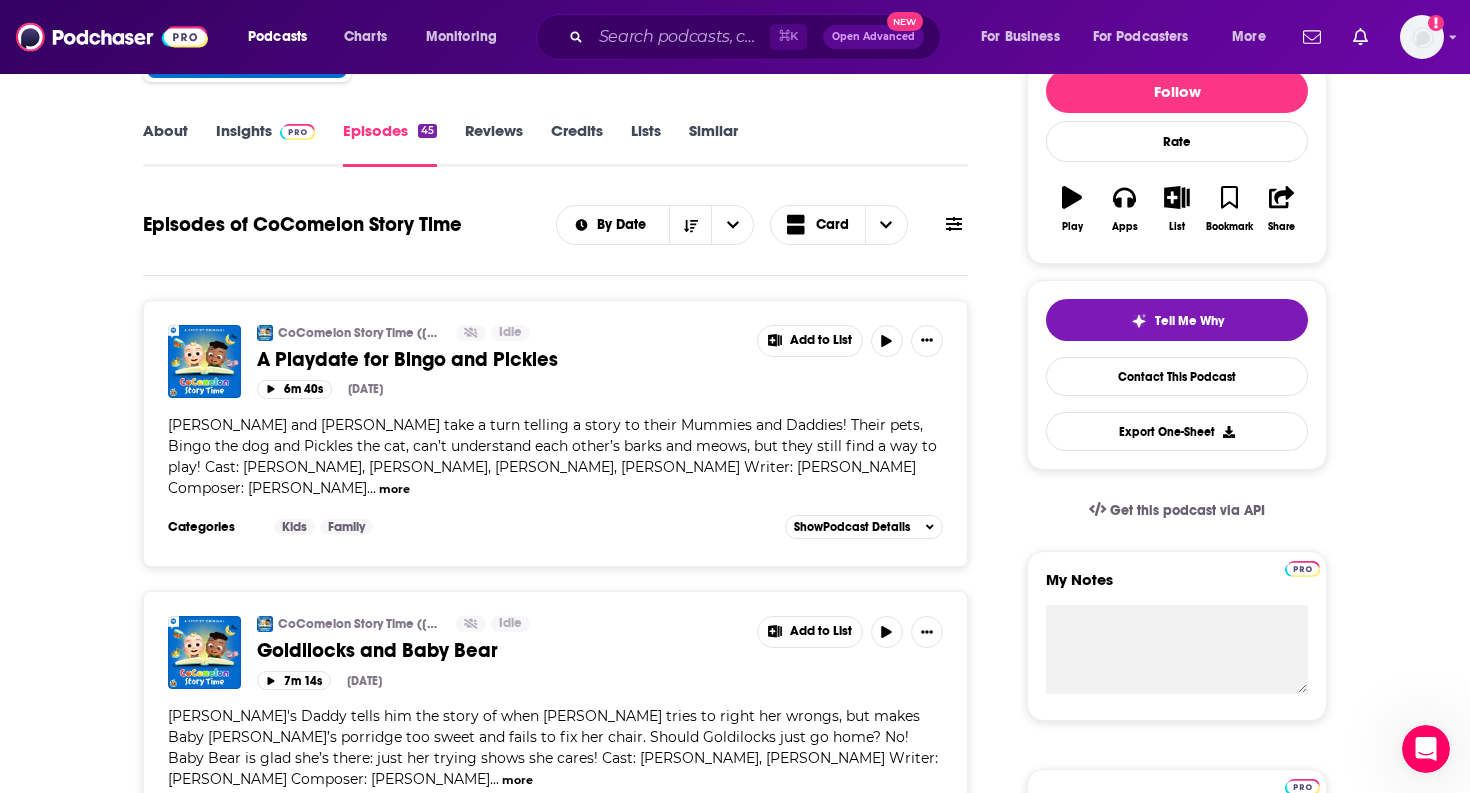 click on "About" at bounding box center [165, 144] 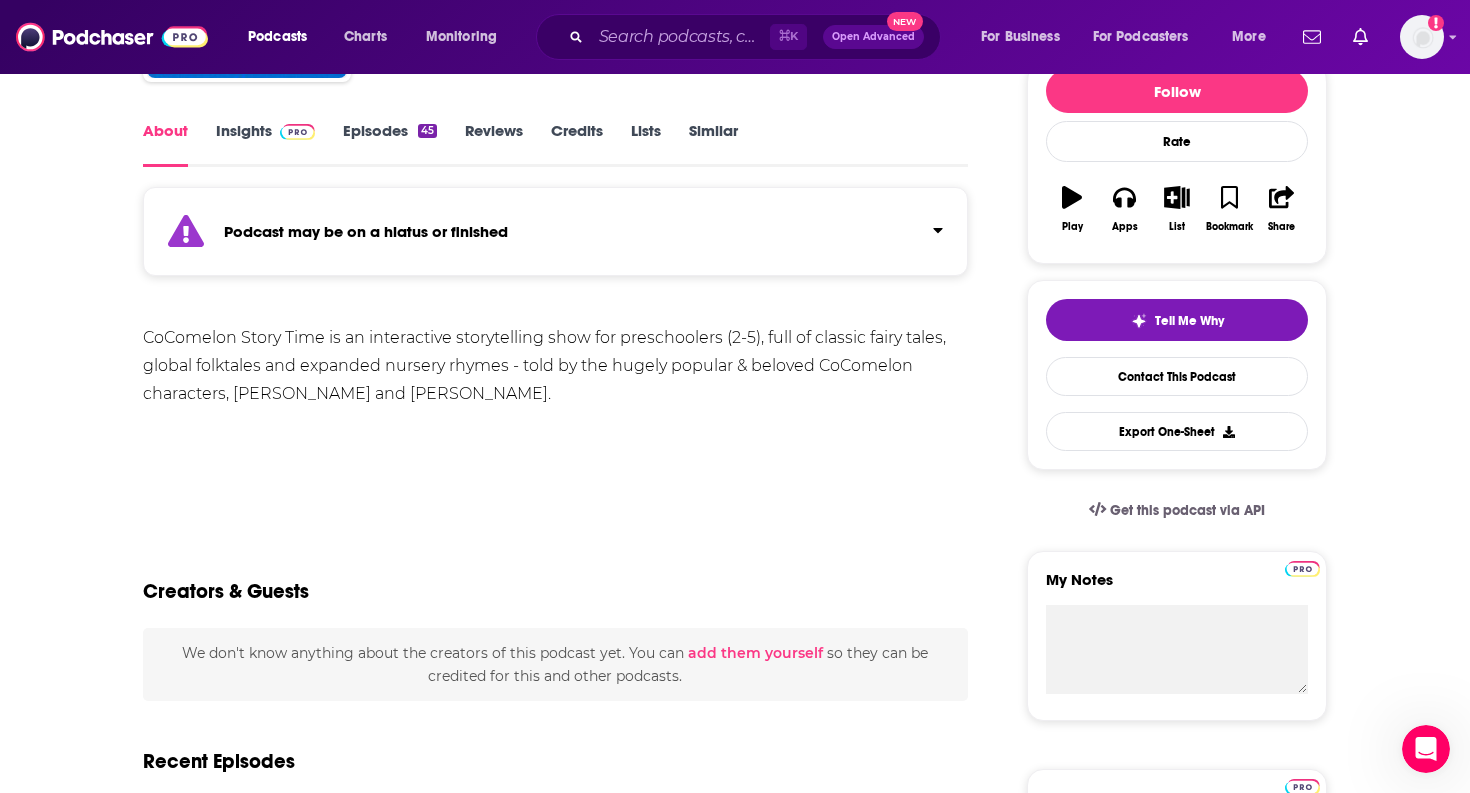 scroll, scrollTop: 0, scrollLeft: 0, axis: both 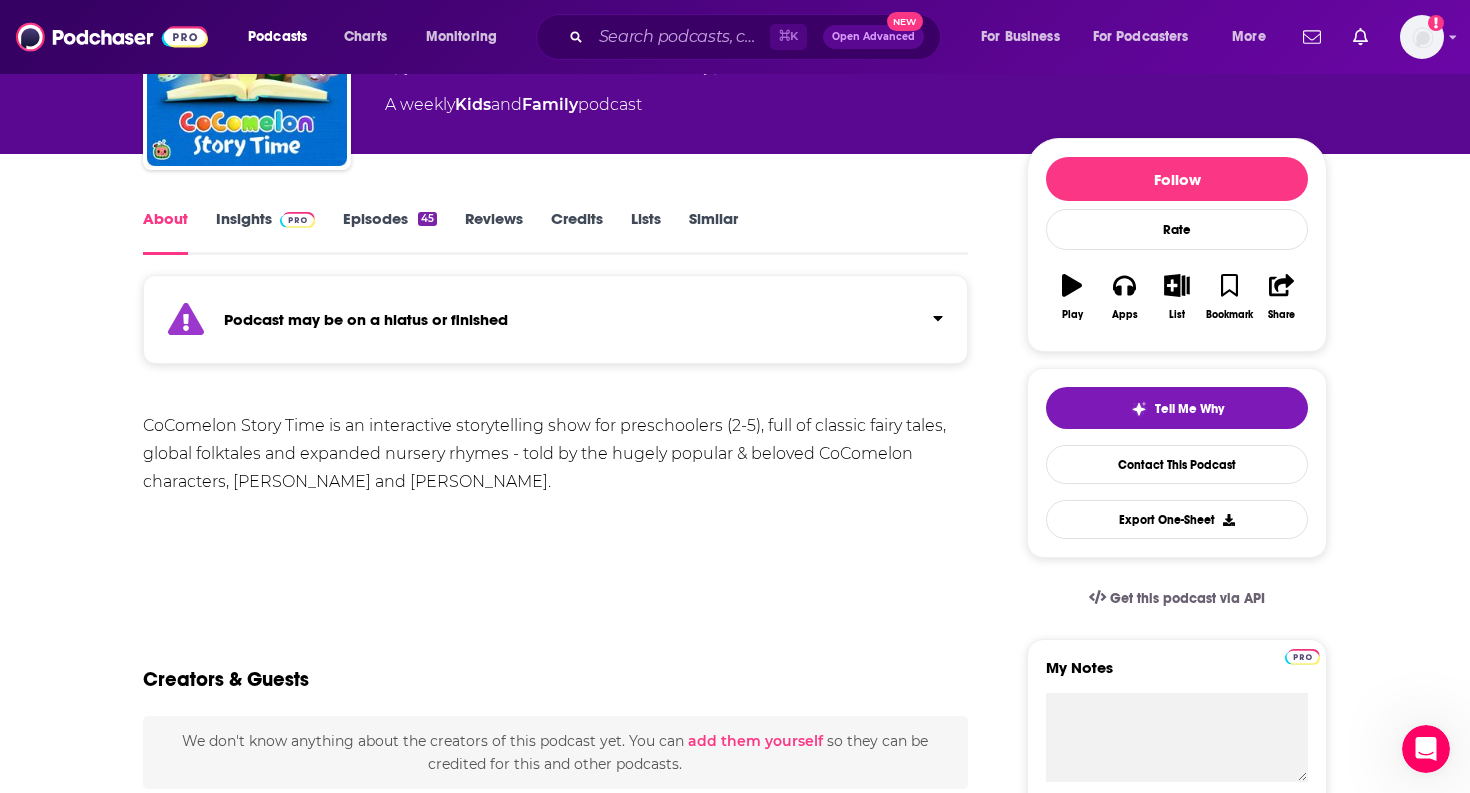 click on "Podcast may be on a hiatus or finished" at bounding box center [555, 319] 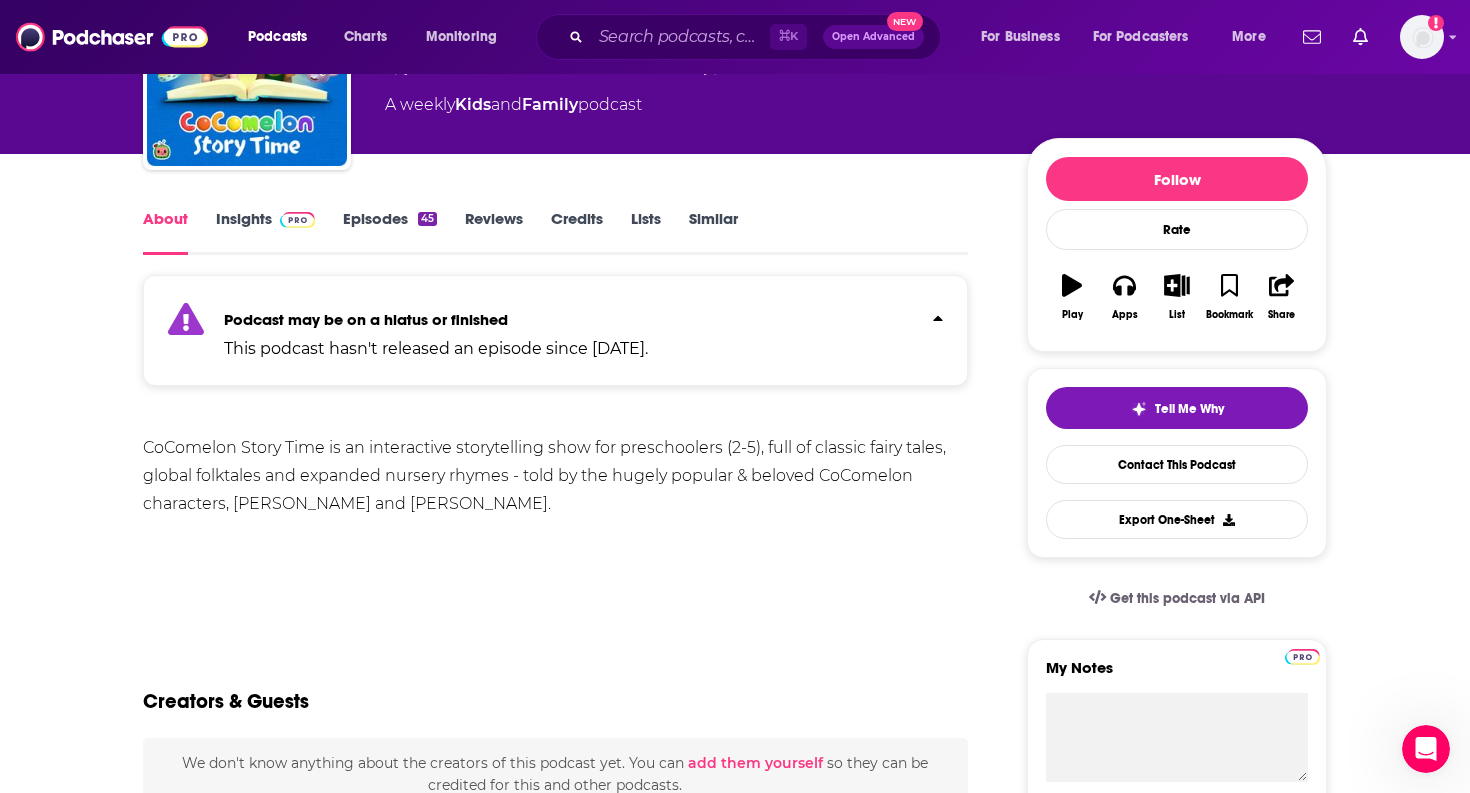 click on "Podcast may be on a hiatus or finished This podcast hasn't released an episode since [DATE]." at bounding box center [436, 330] 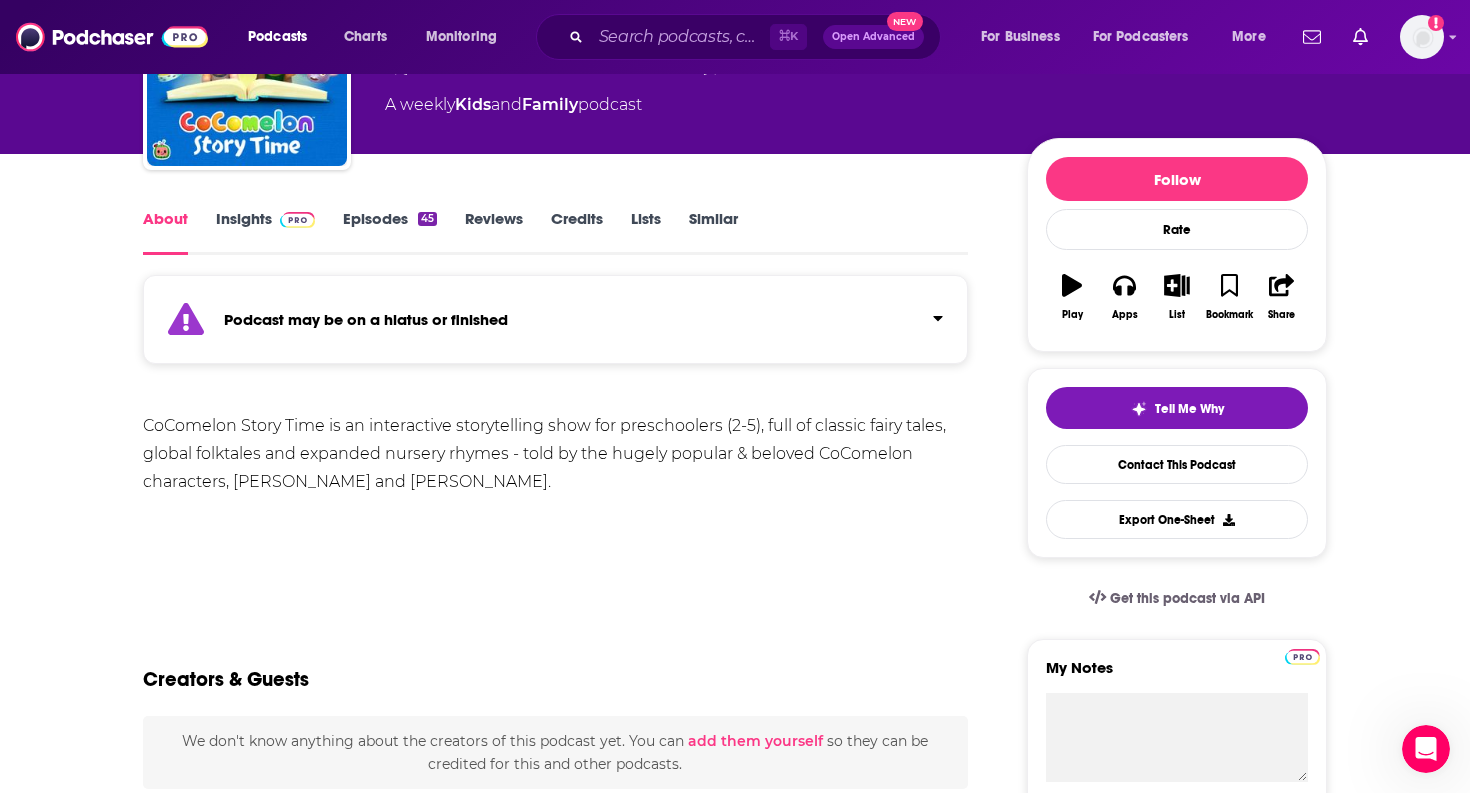 click on "Podcast may be on a hiatus or finished" at bounding box center (555, 319) 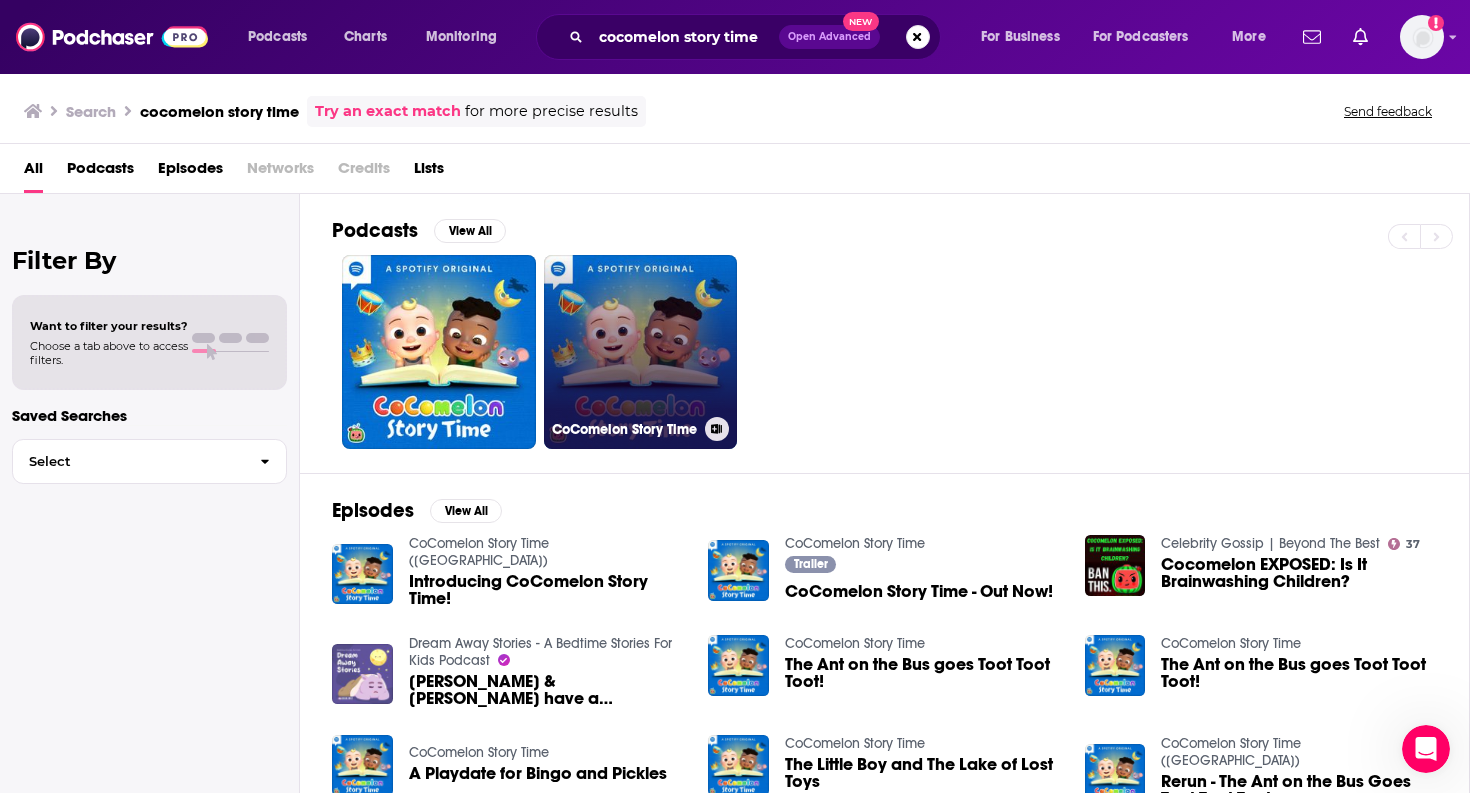click on "CoComelon Story Time" at bounding box center (641, 352) 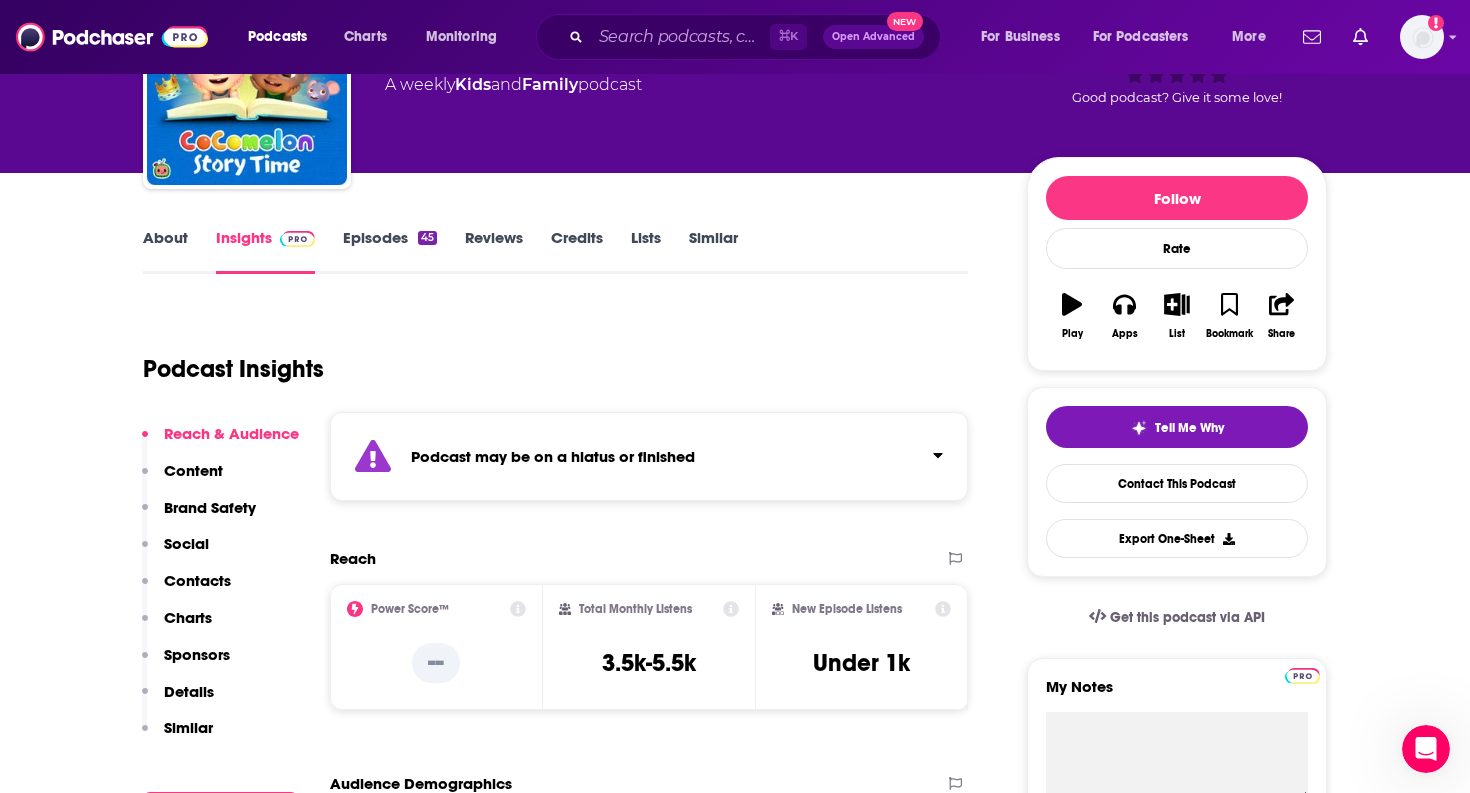 scroll, scrollTop: 149, scrollLeft: 0, axis: vertical 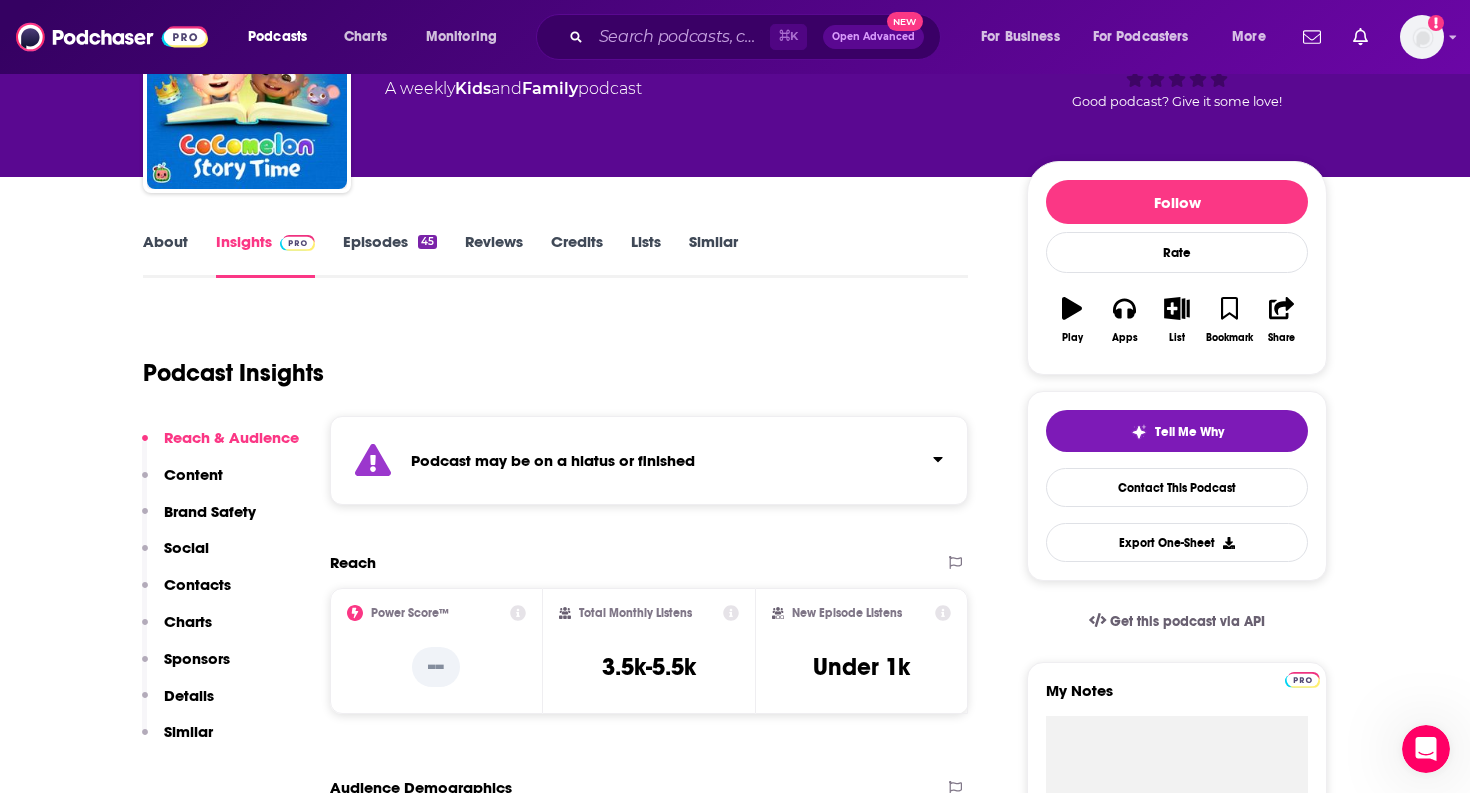 click on "Podcast may be on a hiatus or finished" at bounding box center [649, 460] 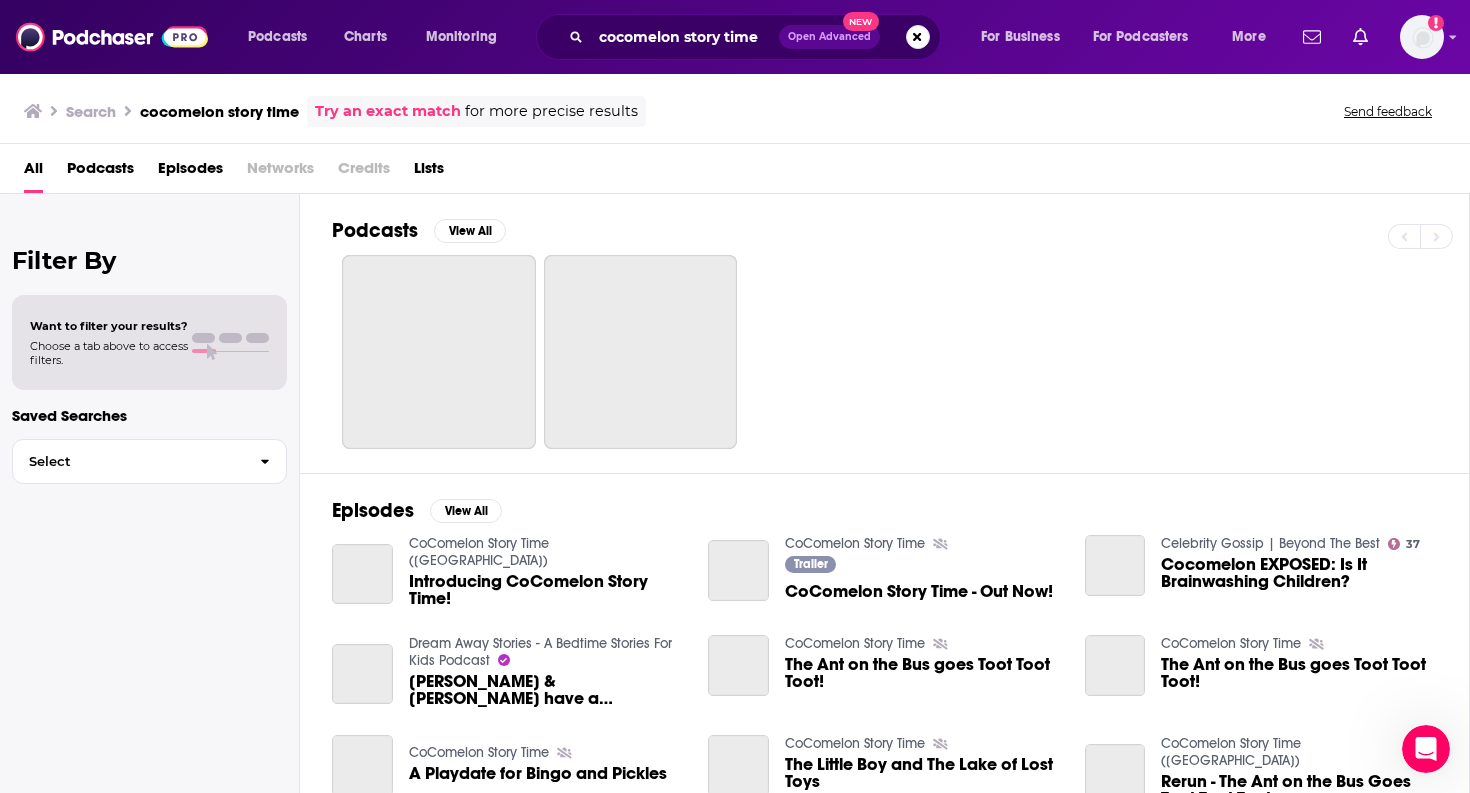 scroll, scrollTop: 0, scrollLeft: 0, axis: both 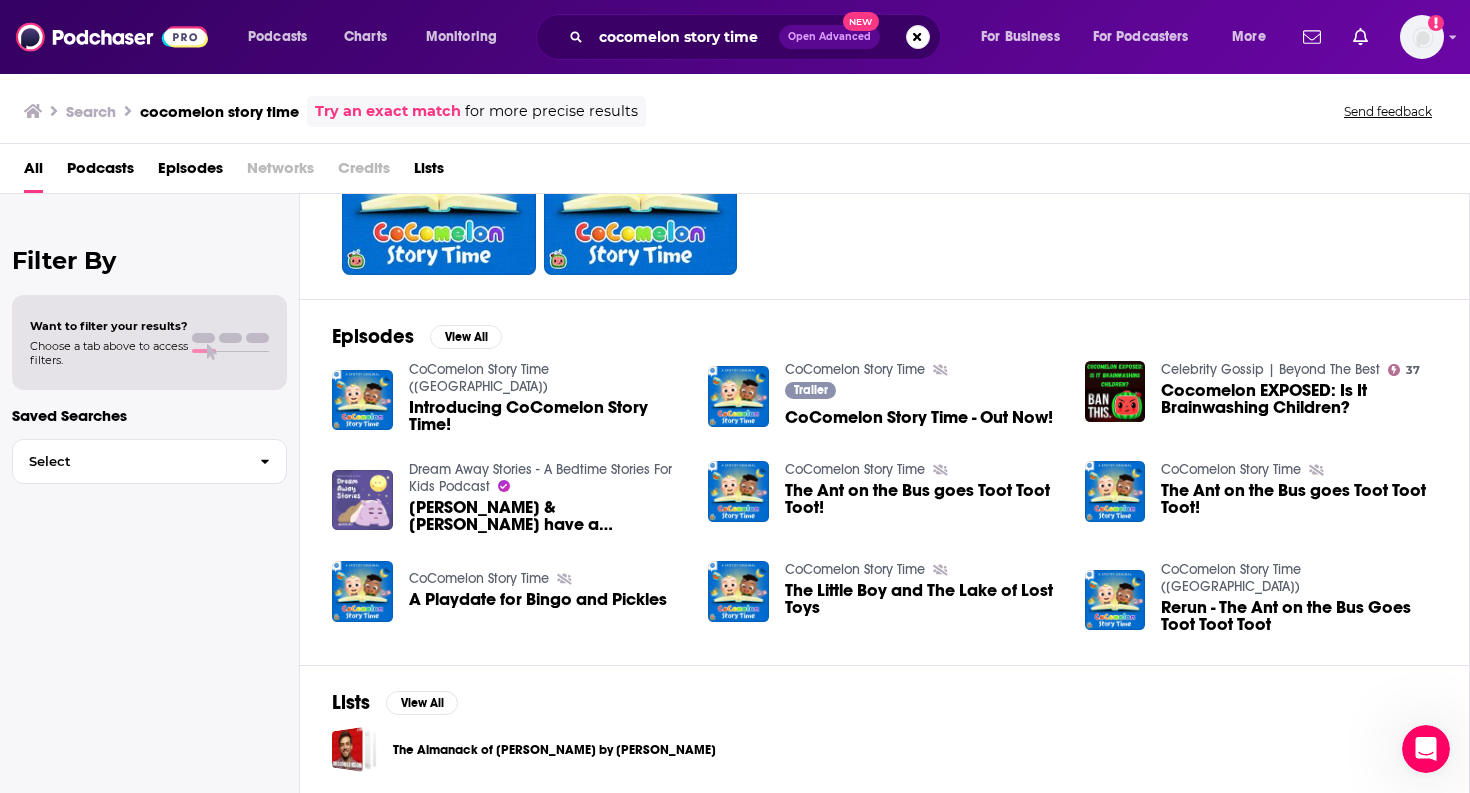 click at bounding box center (362, 400) 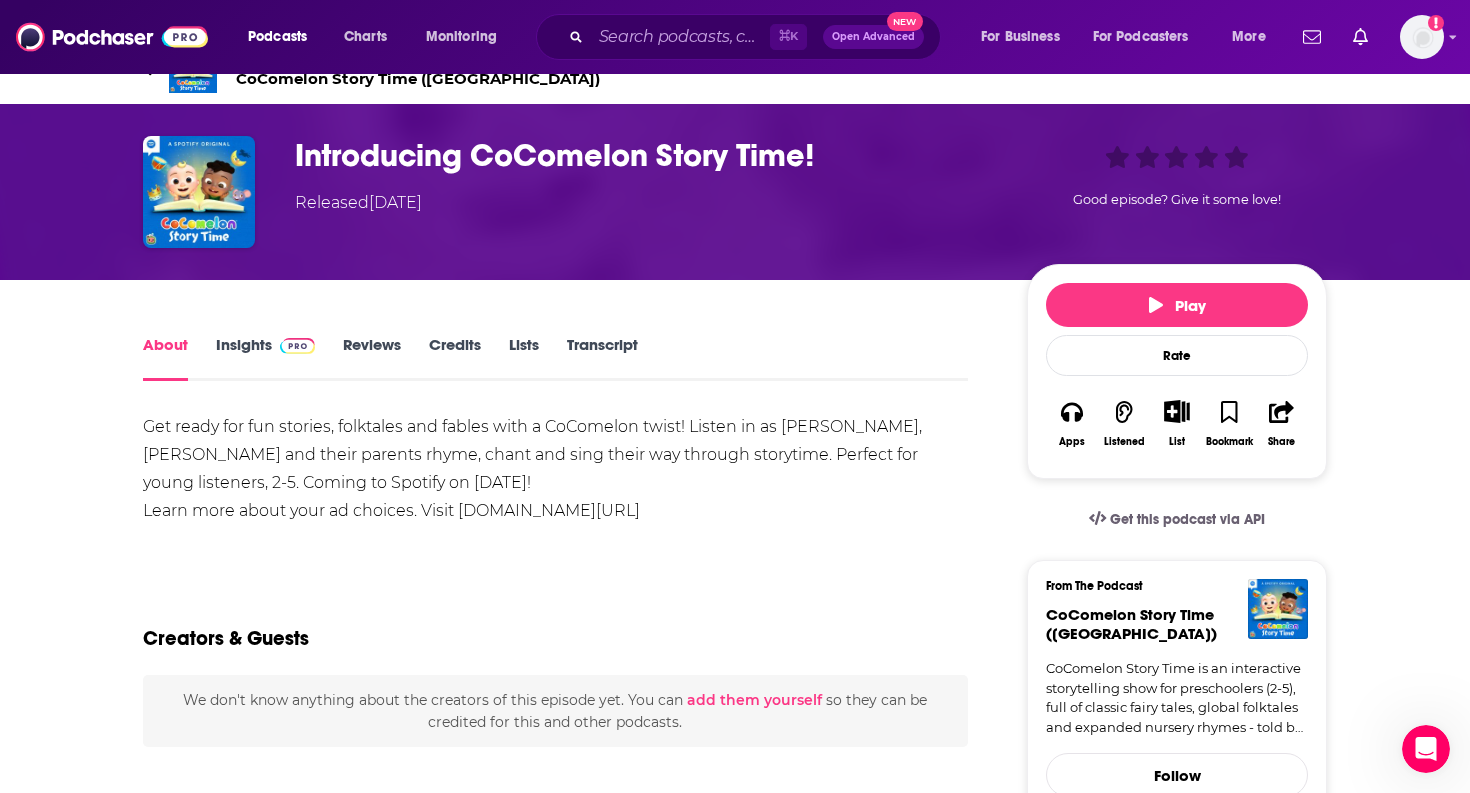 scroll, scrollTop: 34, scrollLeft: 0, axis: vertical 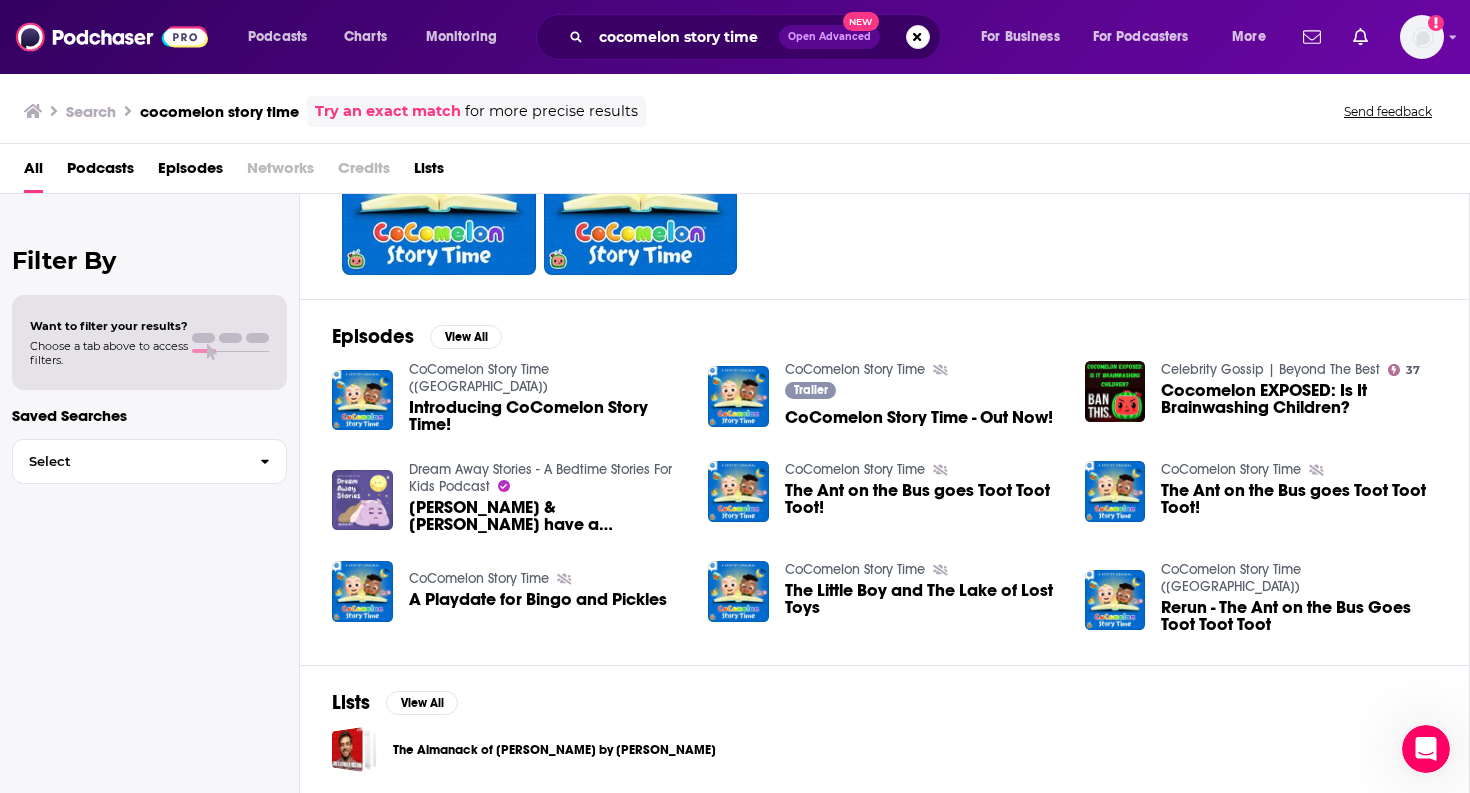 click at bounding box center (1115, 600) 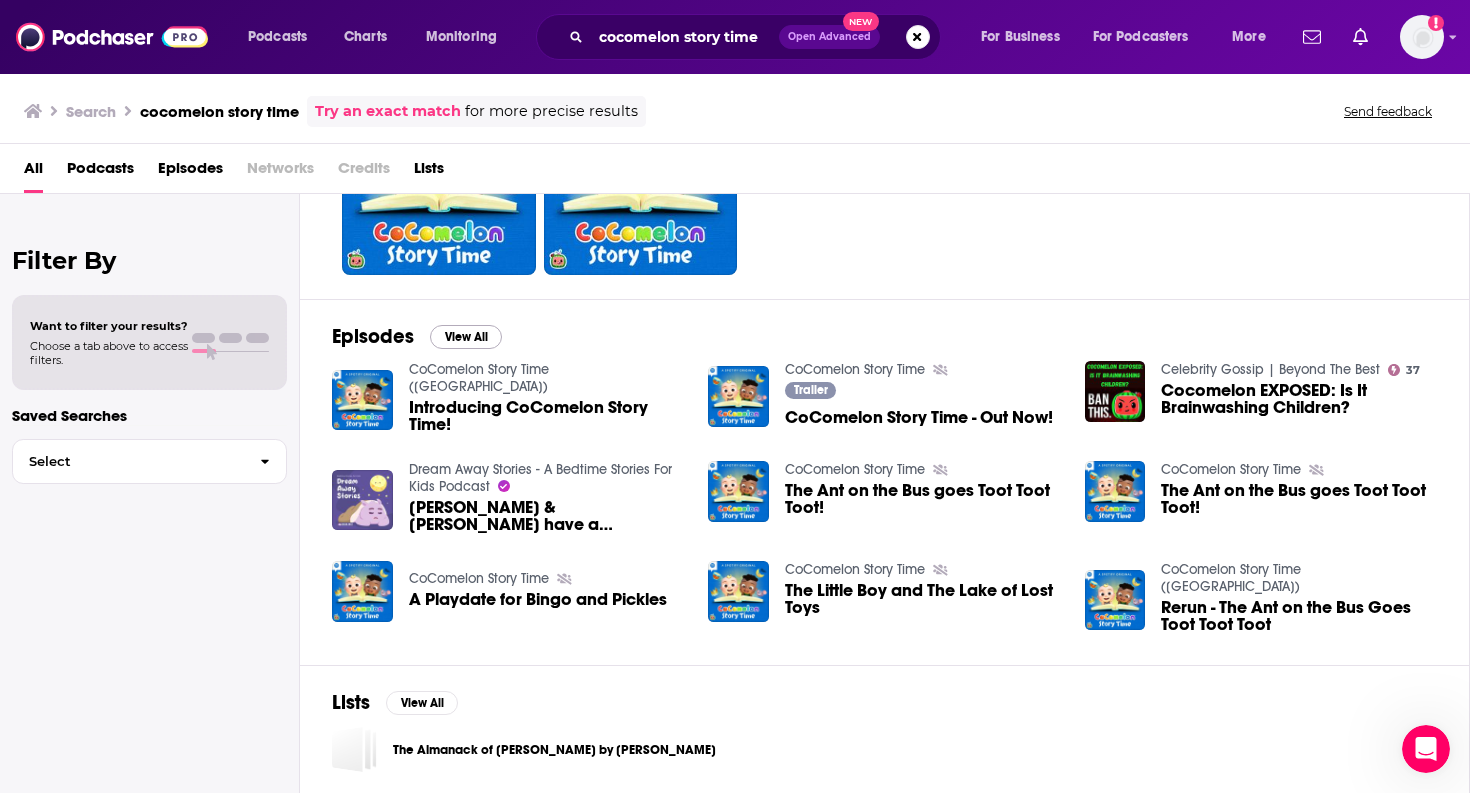 scroll, scrollTop: 181, scrollLeft: 0, axis: vertical 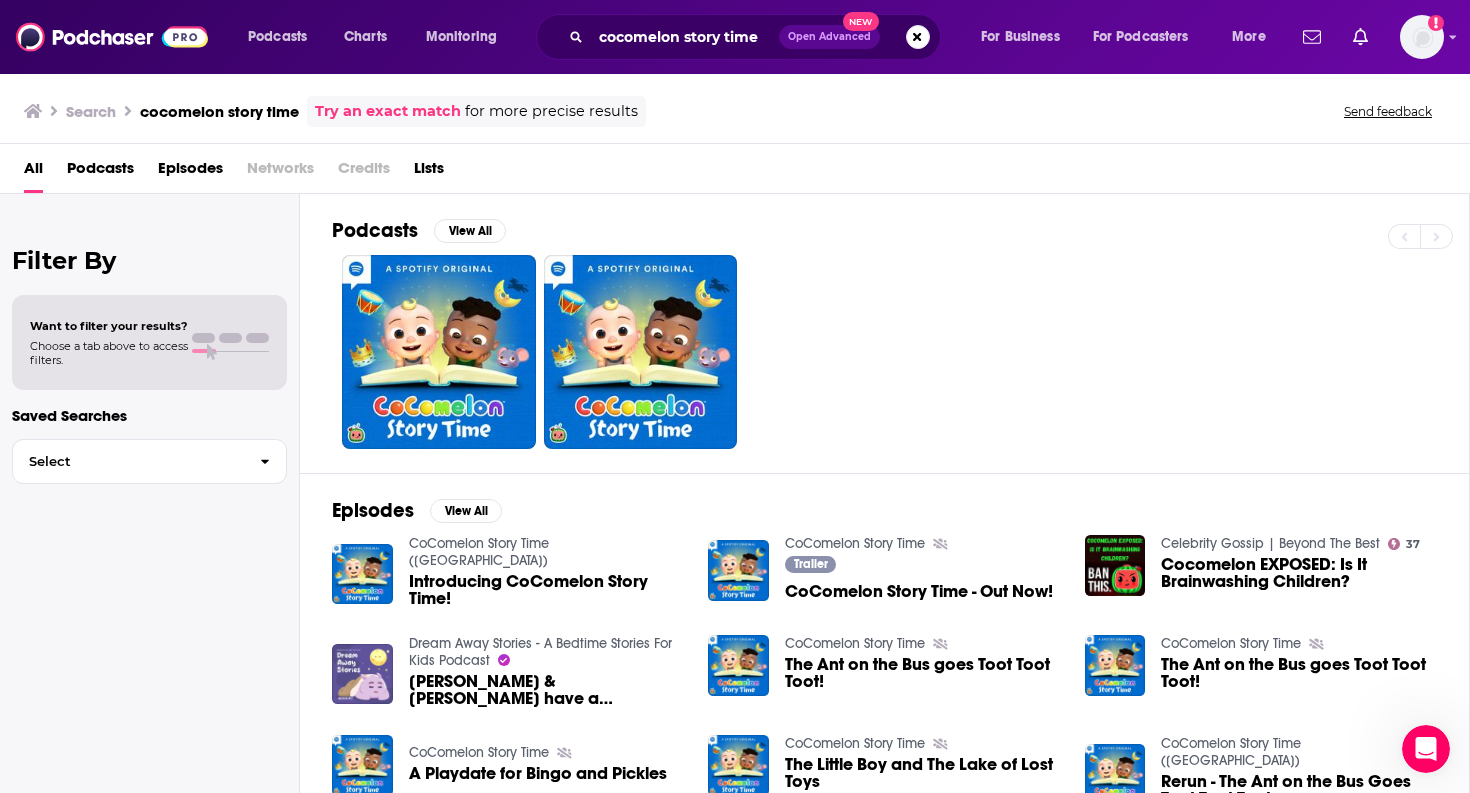 click on "Podcasts" at bounding box center [100, 172] 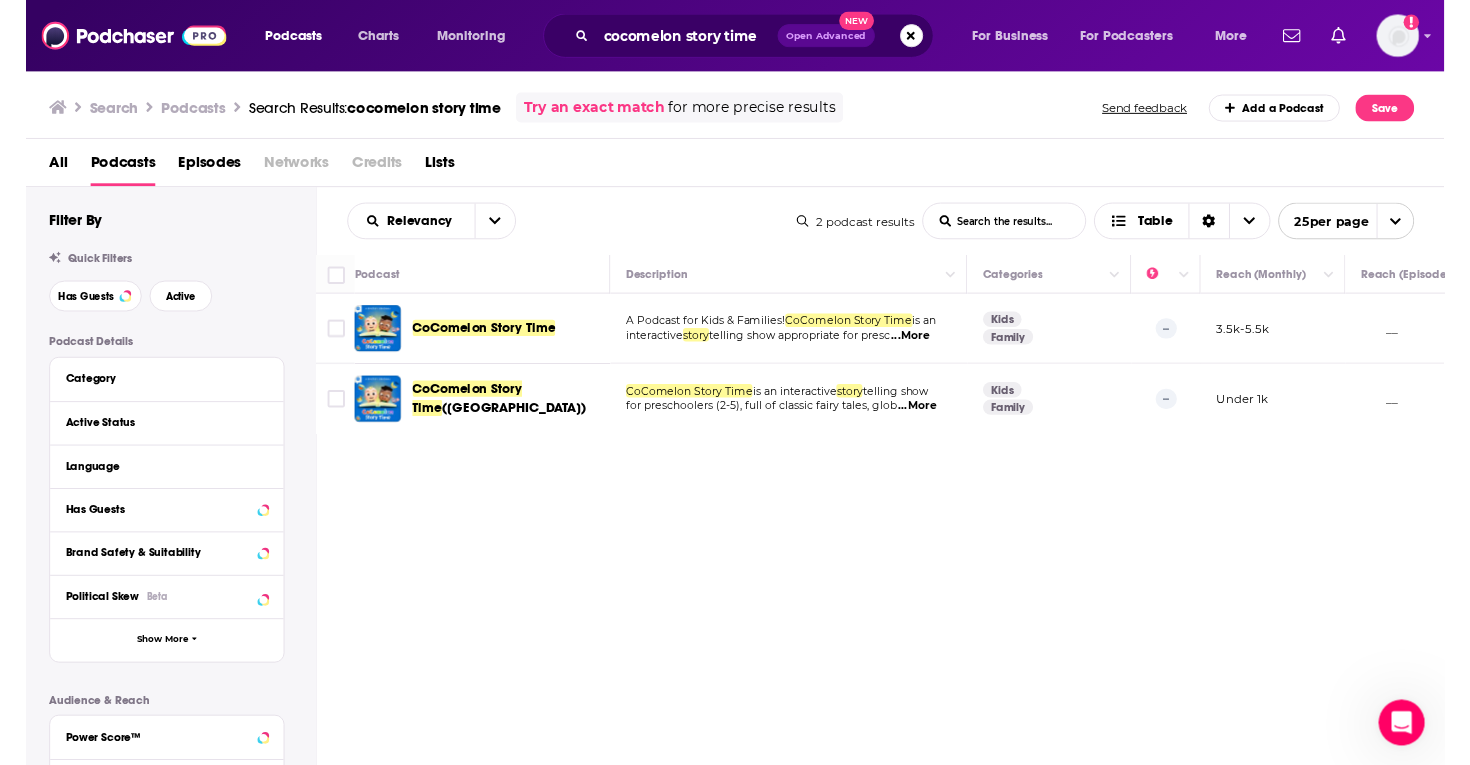 scroll, scrollTop: 0, scrollLeft: 0, axis: both 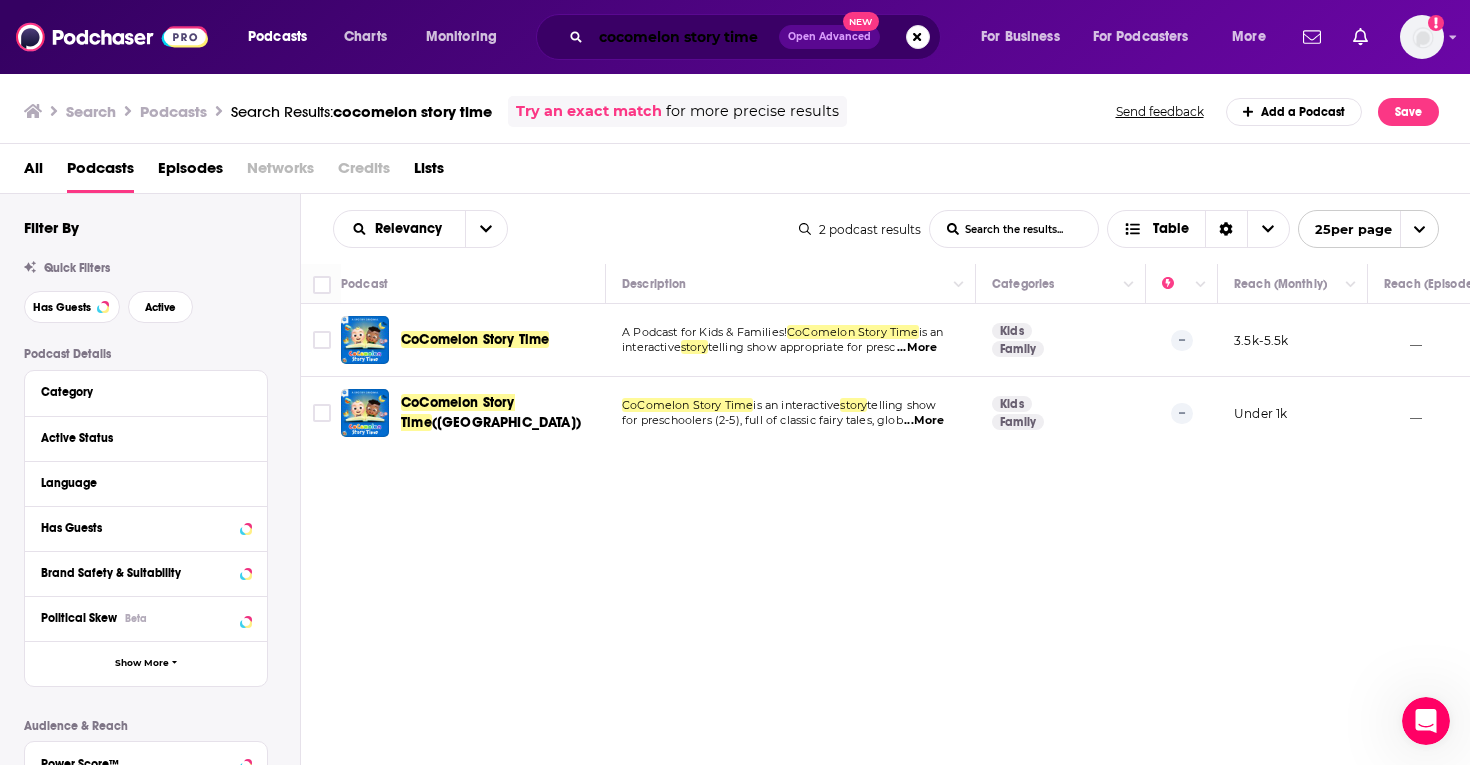 click on "cocomelon story time" at bounding box center (685, 37) 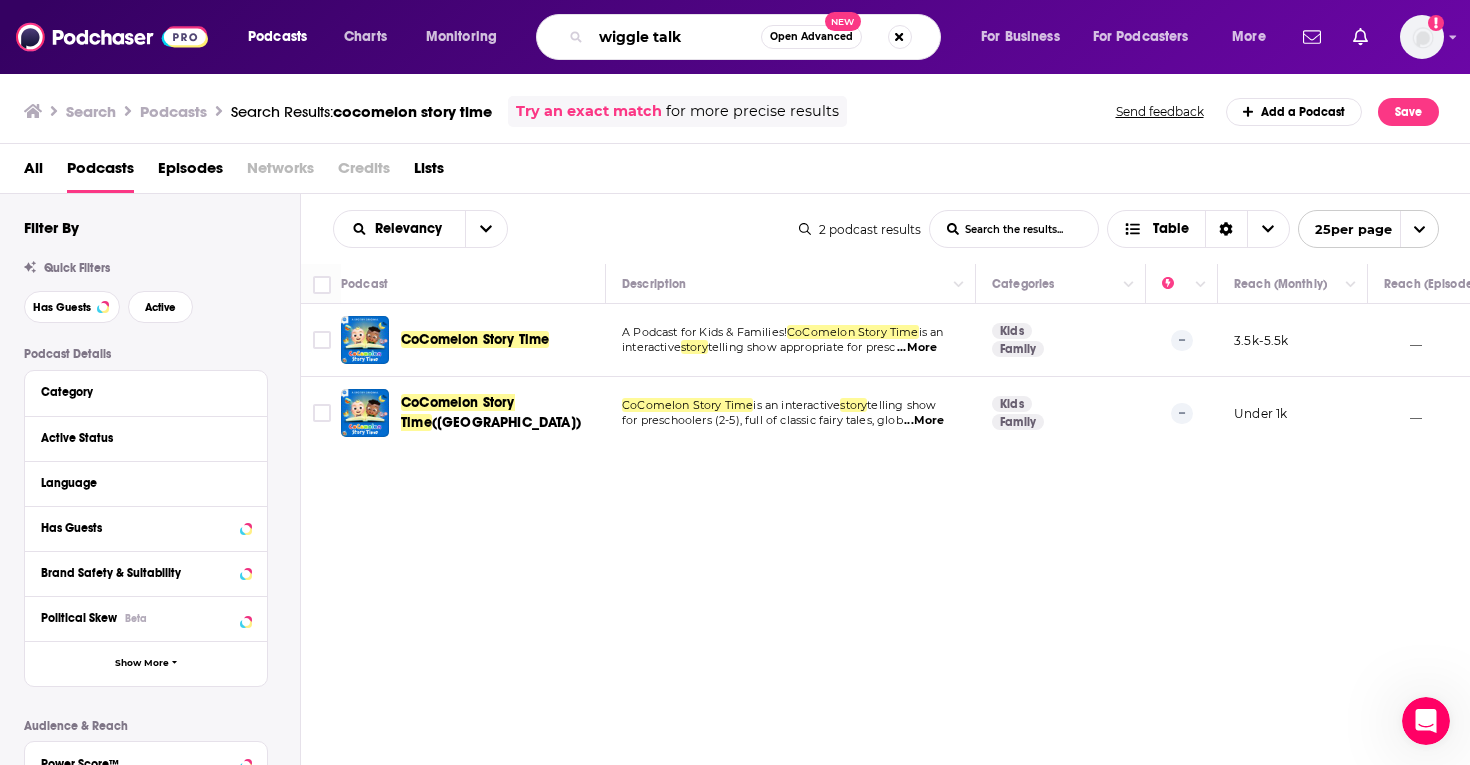 type on "wiggle talk" 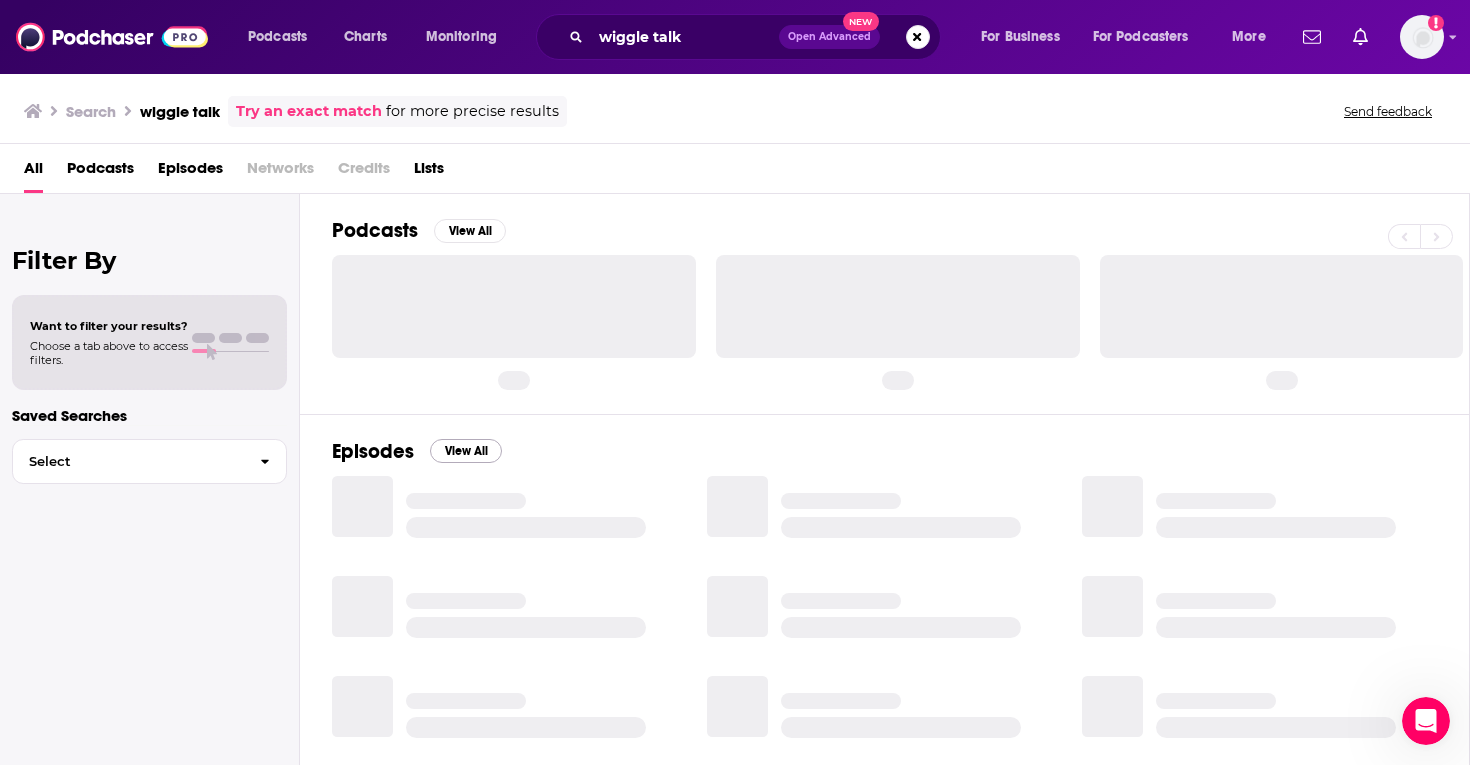 scroll, scrollTop: 29, scrollLeft: 0, axis: vertical 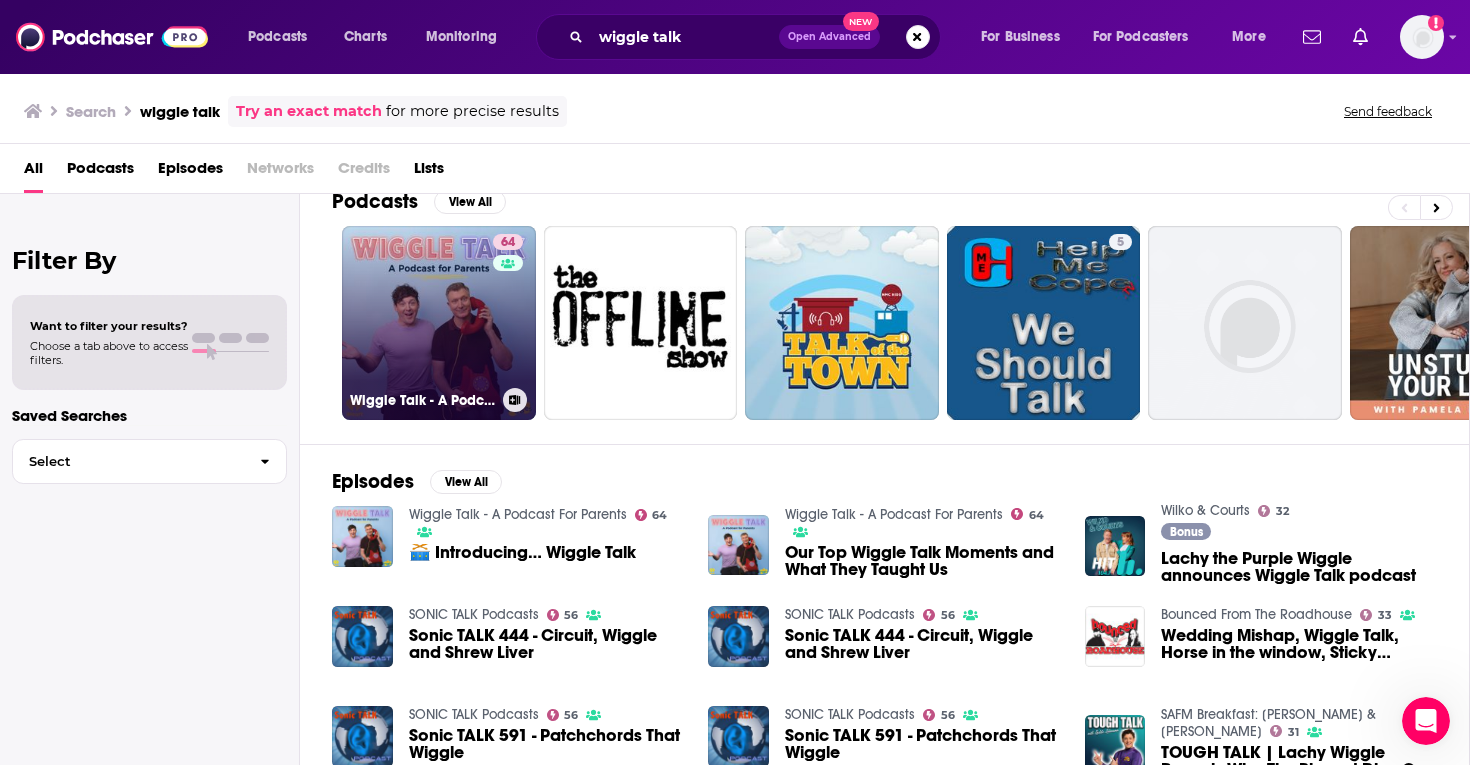 click on "64 Wiggle Talk - A Podcast For Parents" at bounding box center [439, 323] 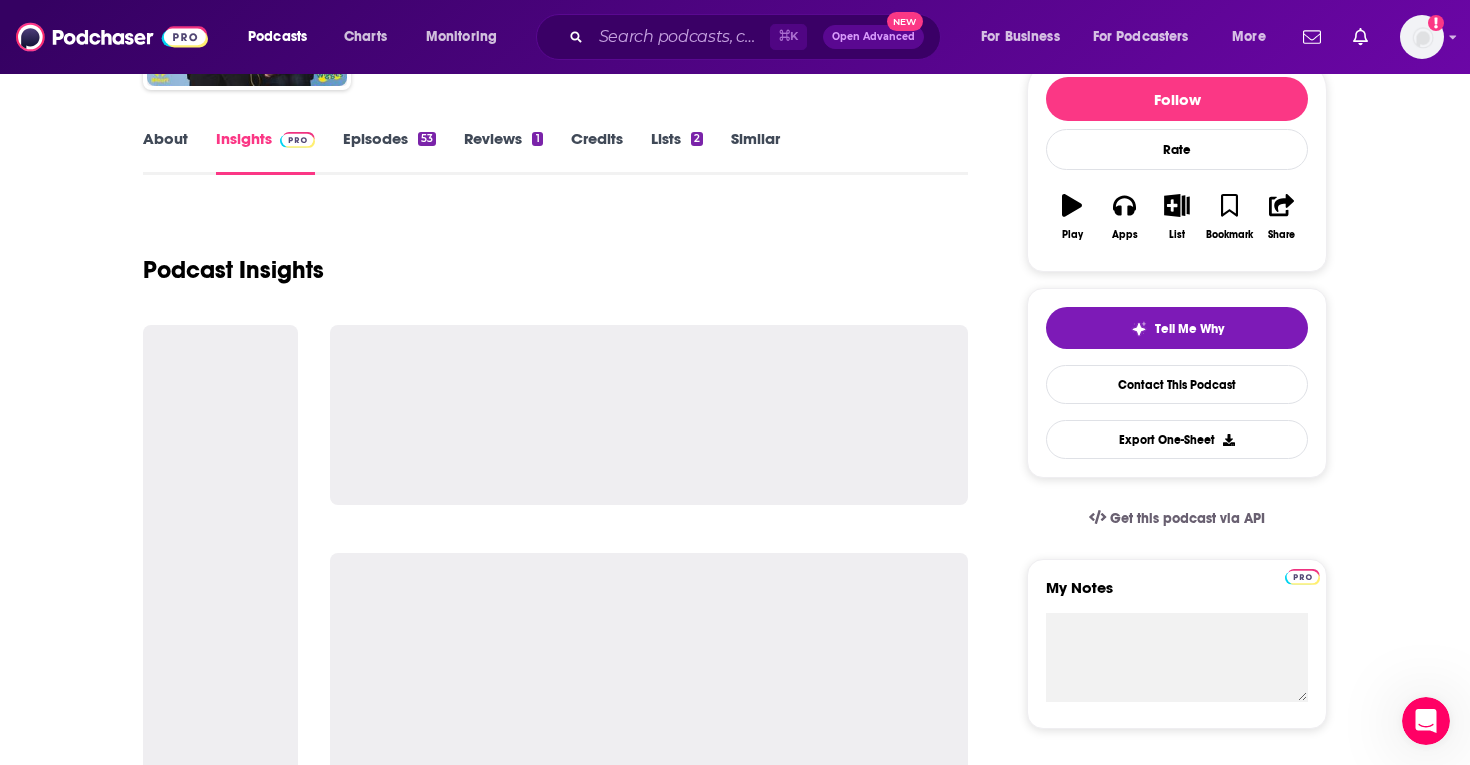 scroll, scrollTop: 255, scrollLeft: 0, axis: vertical 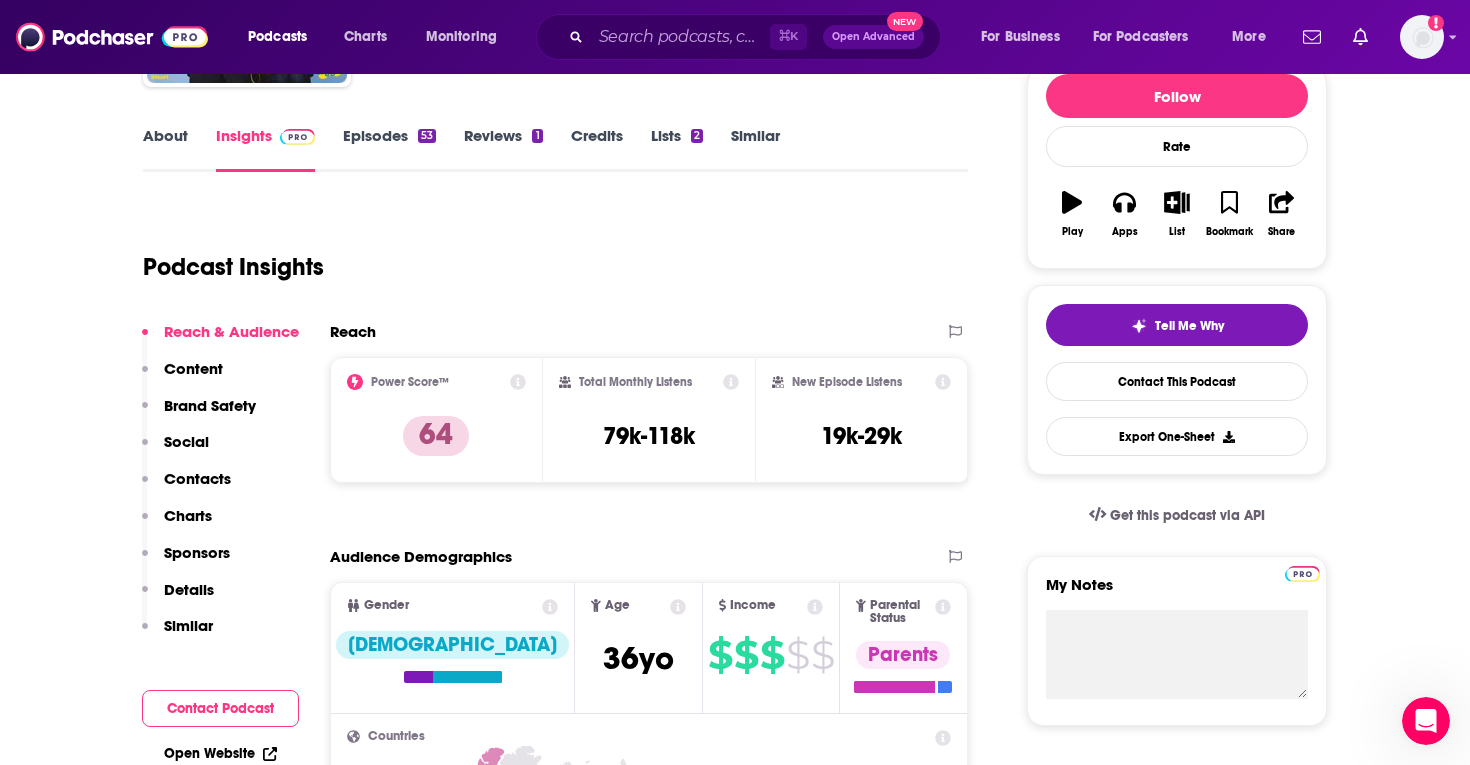click on "About" at bounding box center [165, 149] 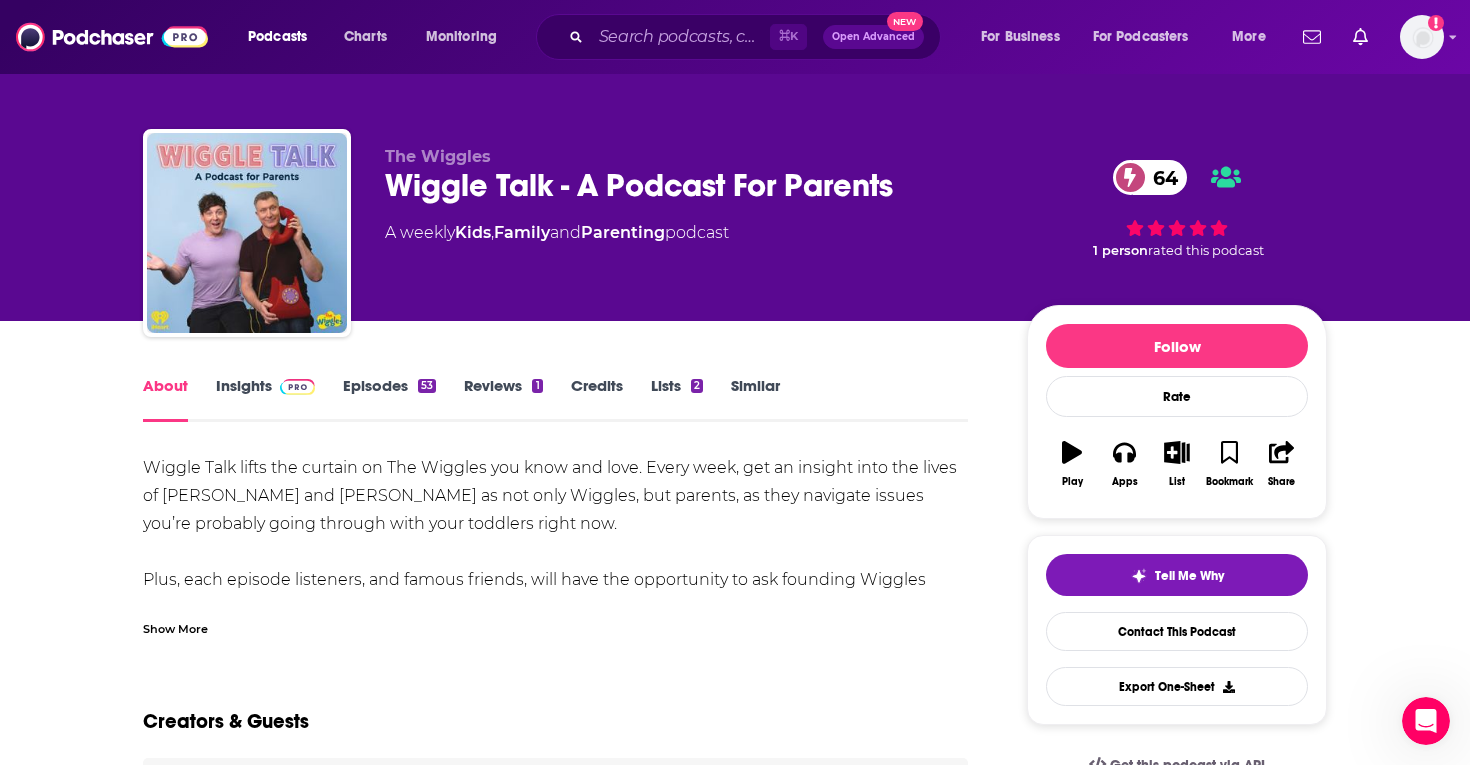 scroll, scrollTop: 0, scrollLeft: 0, axis: both 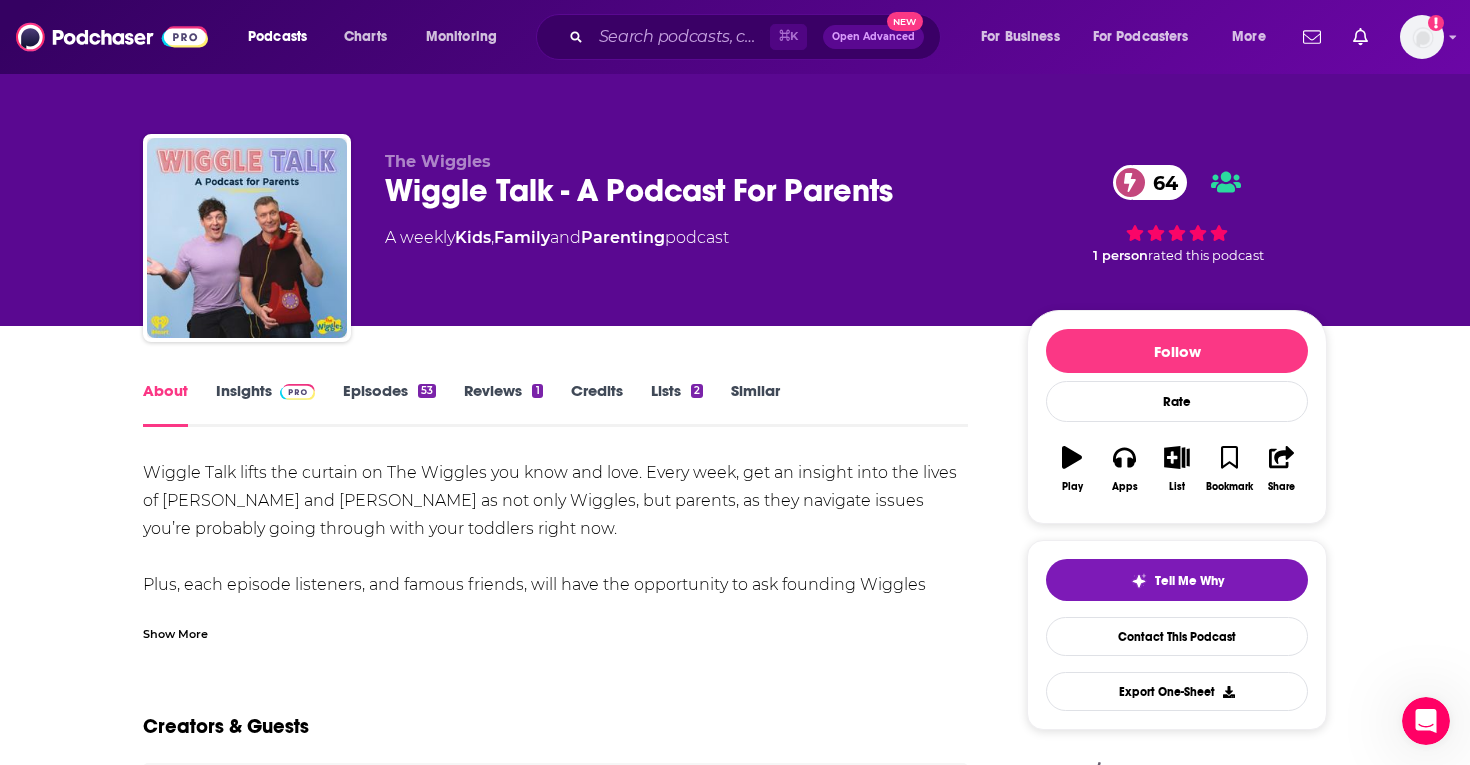 click on "Episodes 53" at bounding box center (389, 404) 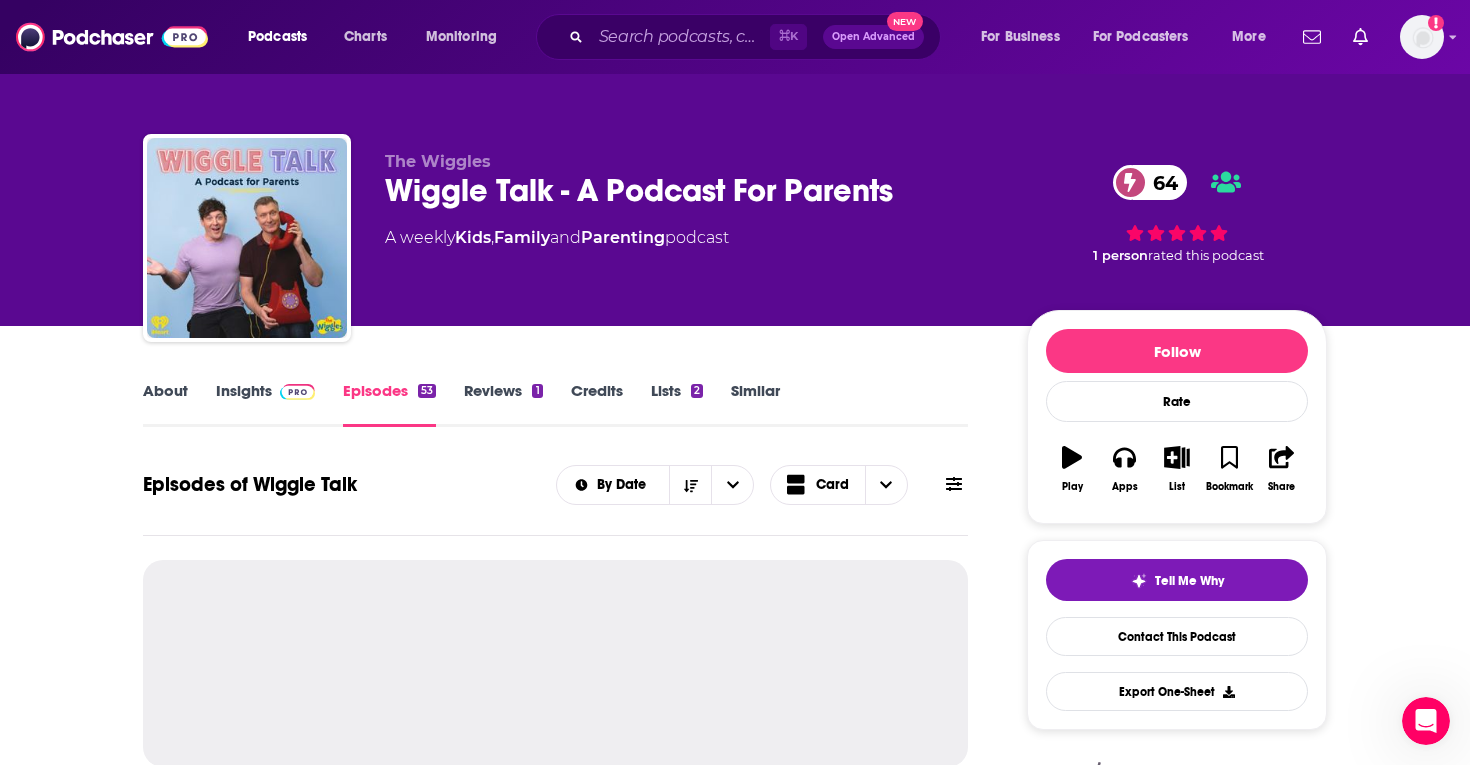 click on "Reviews 1" at bounding box center (503, 404) 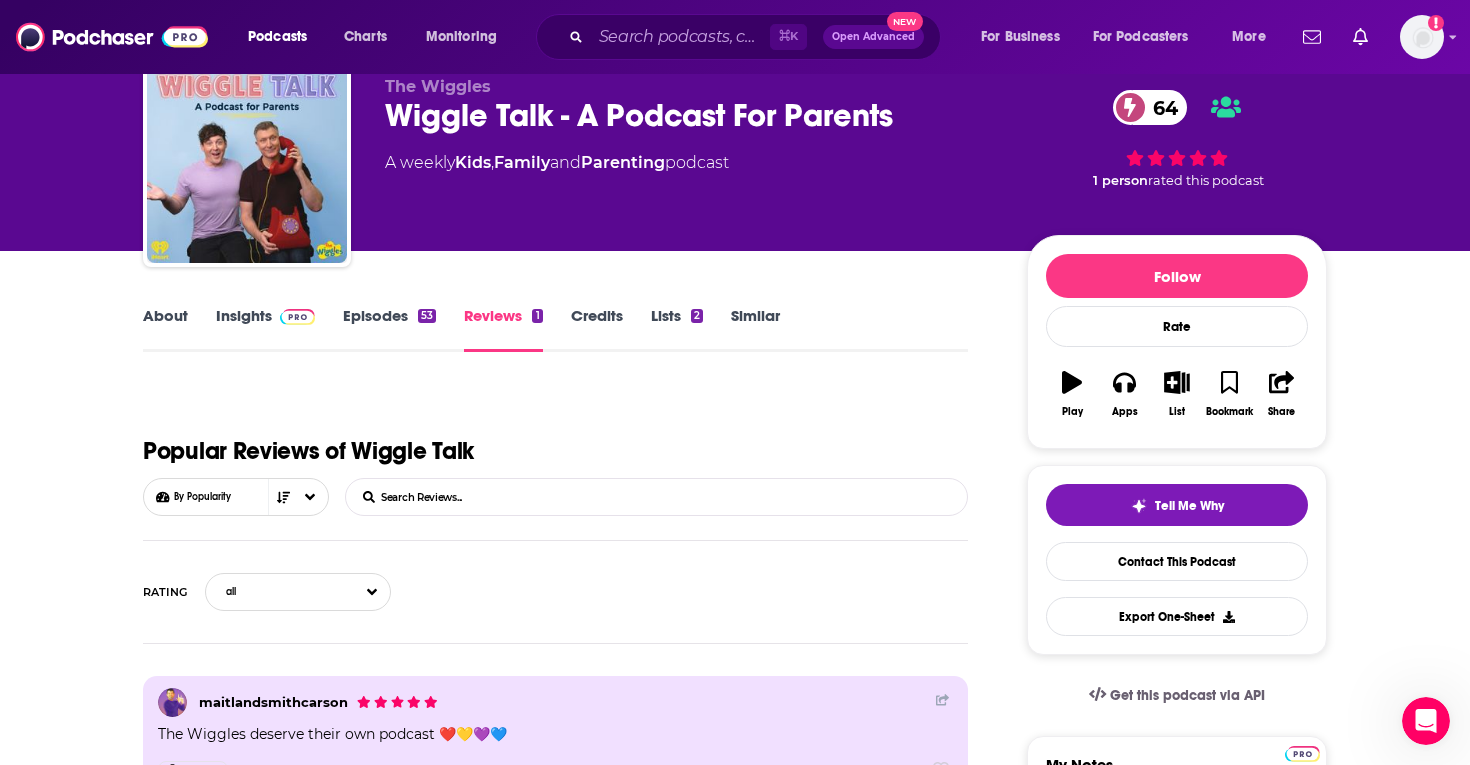 scroll, scrollTop: 229, scrollLeft: 0, axis: vertical 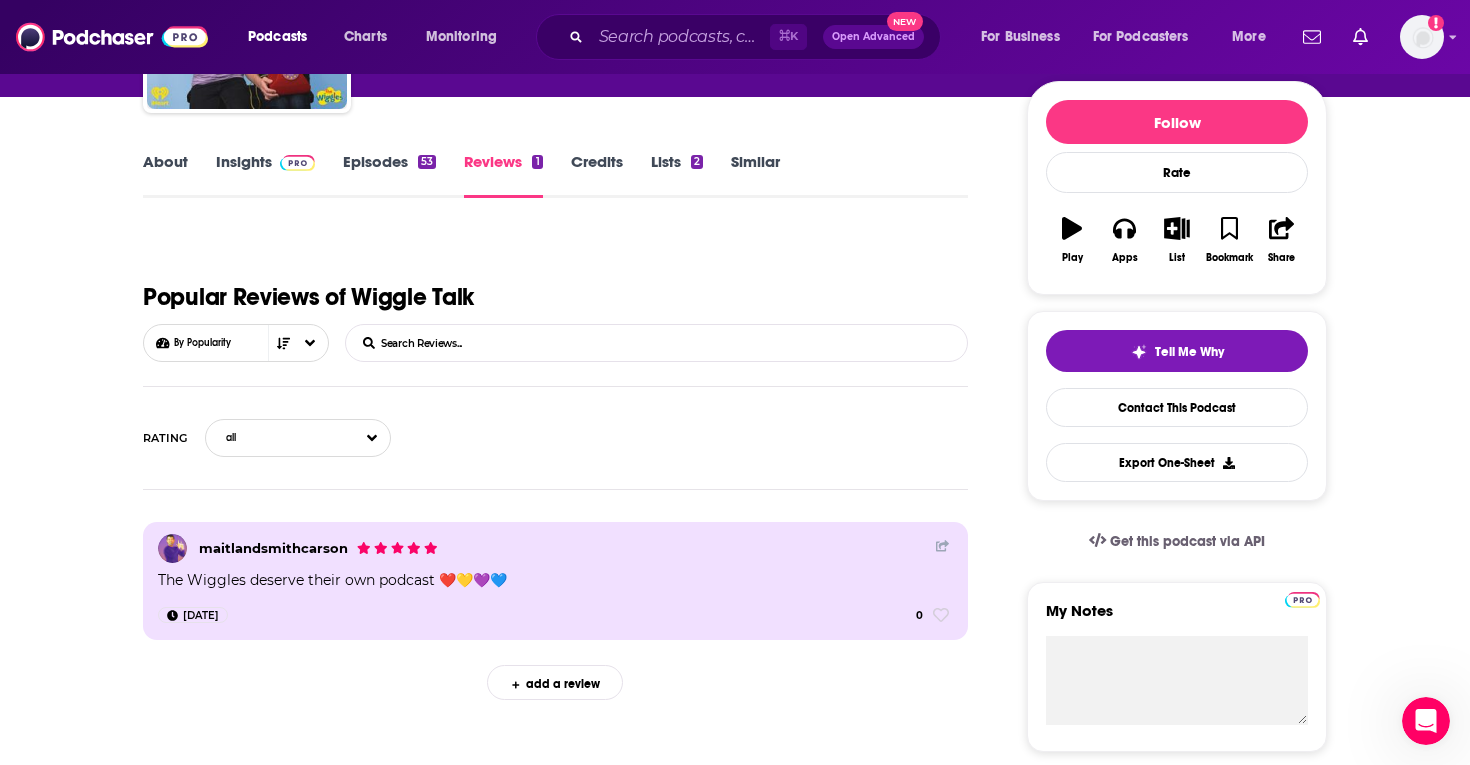 click on "Episodes 53" at bounding box center (389, 175) 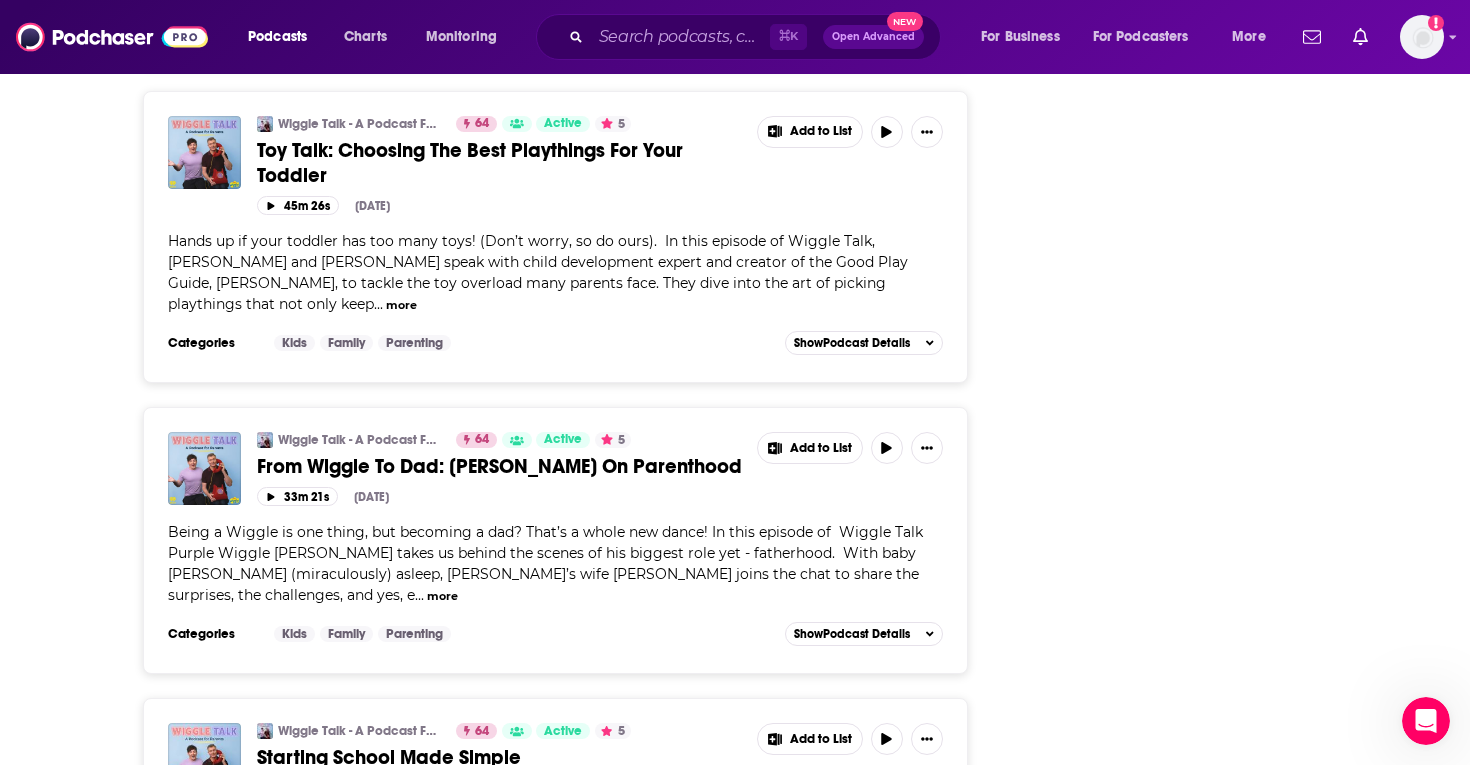 scroll, scrollTop: 7015, scrollLeft: 0, axis: vertical 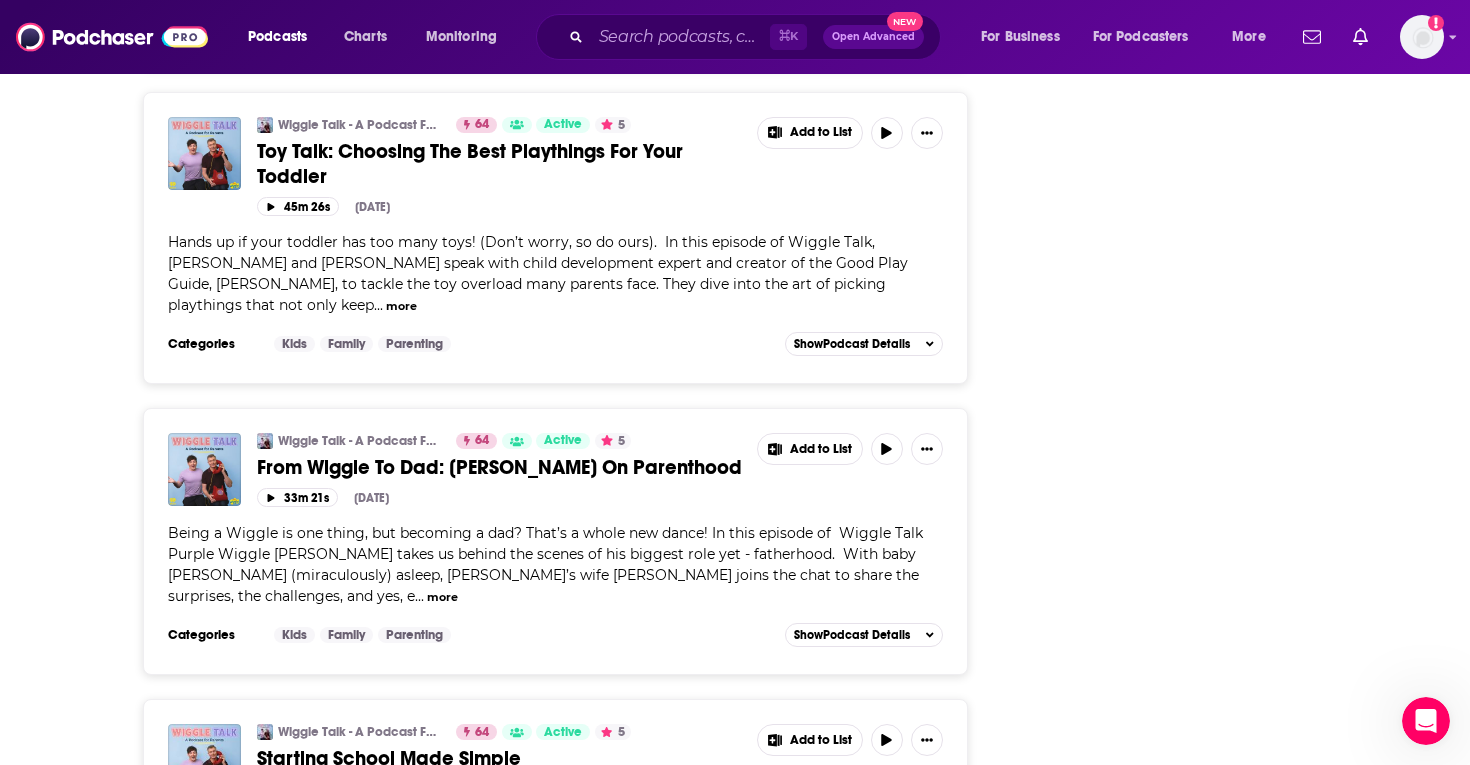 click on "Load More ..." at bounding box center [555, 1012] 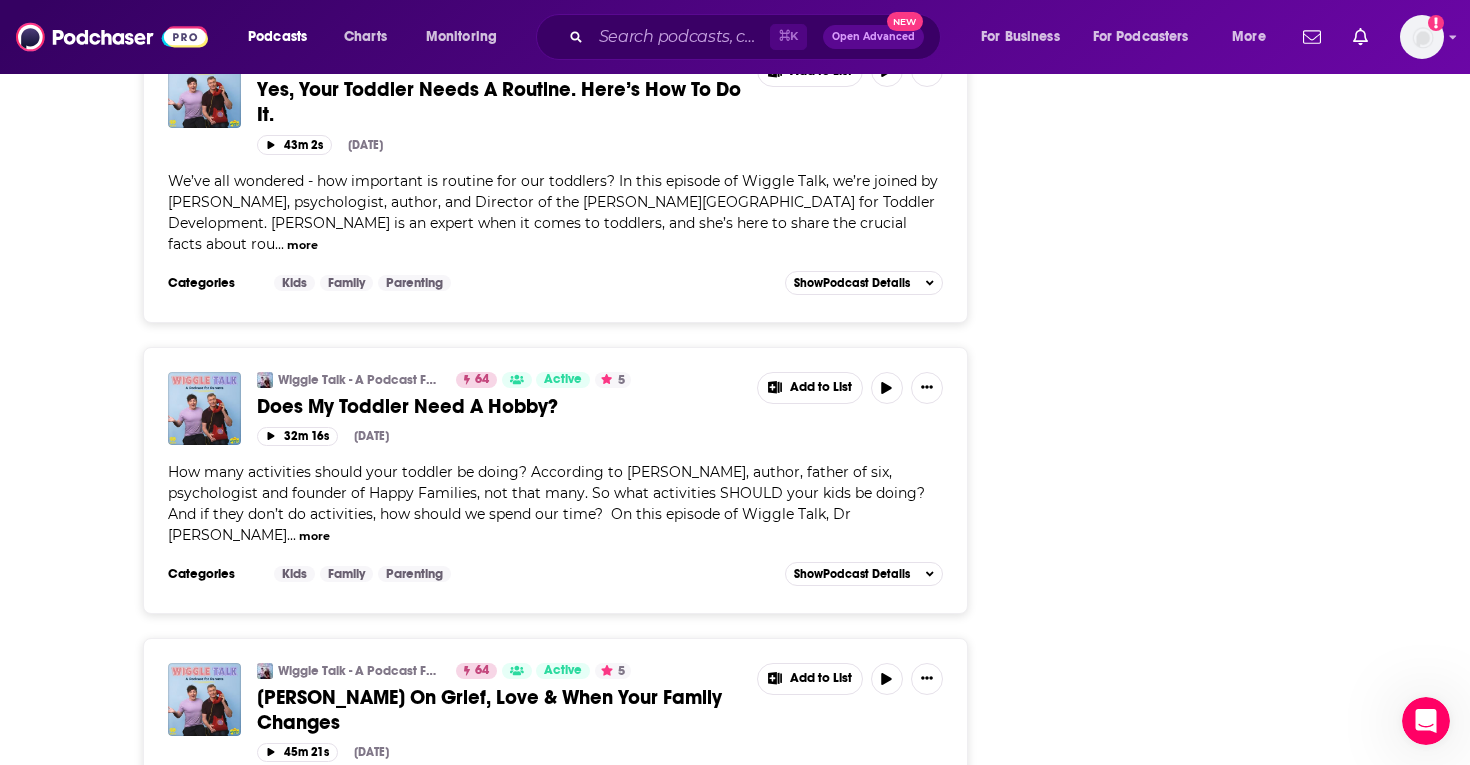 scroll, scrollTop: 14359, scrollLeft: 0, axis: vertical 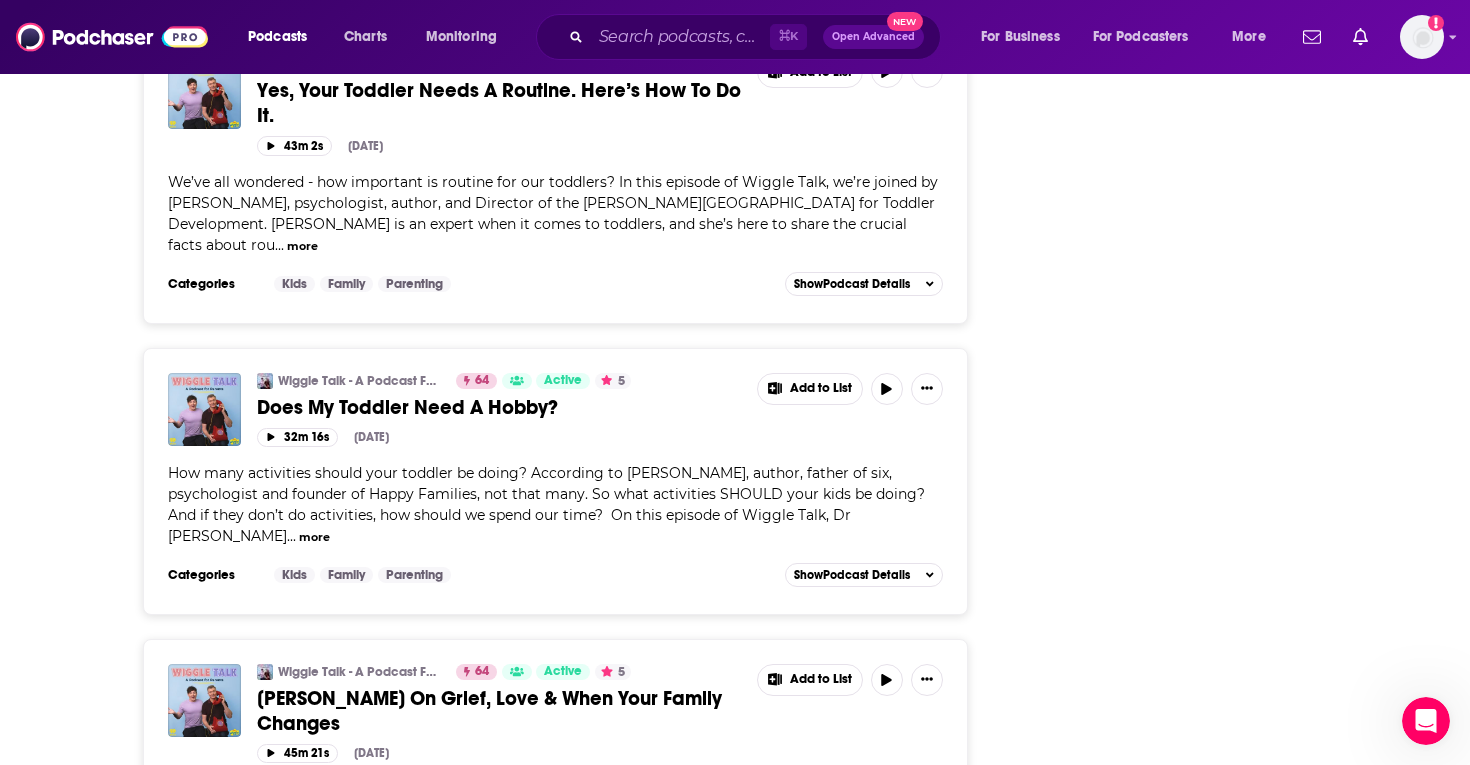 click on "Load More ..." at bounding box center [555, 1268] 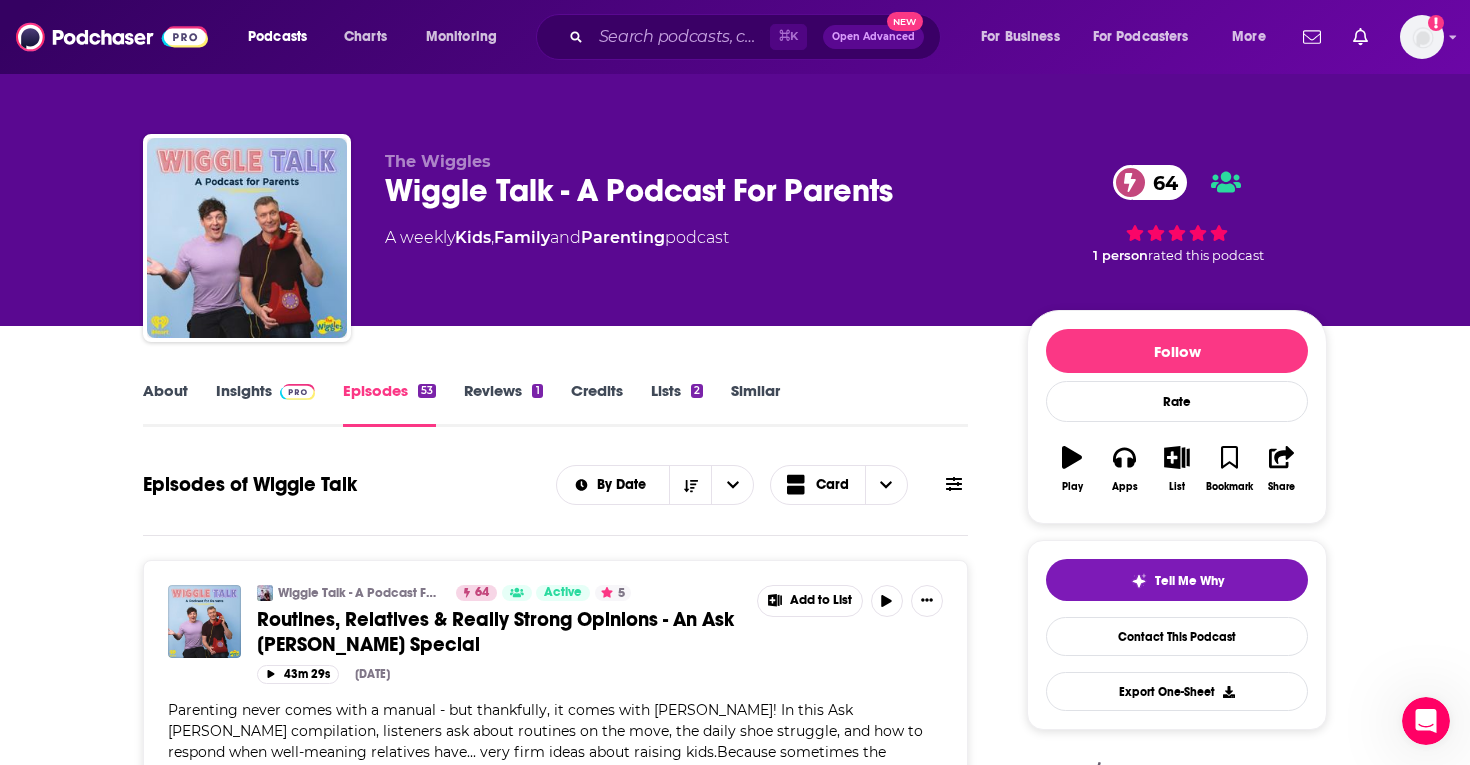 scroll, scrollTop: 0, scrollLeft: 0, axis: both 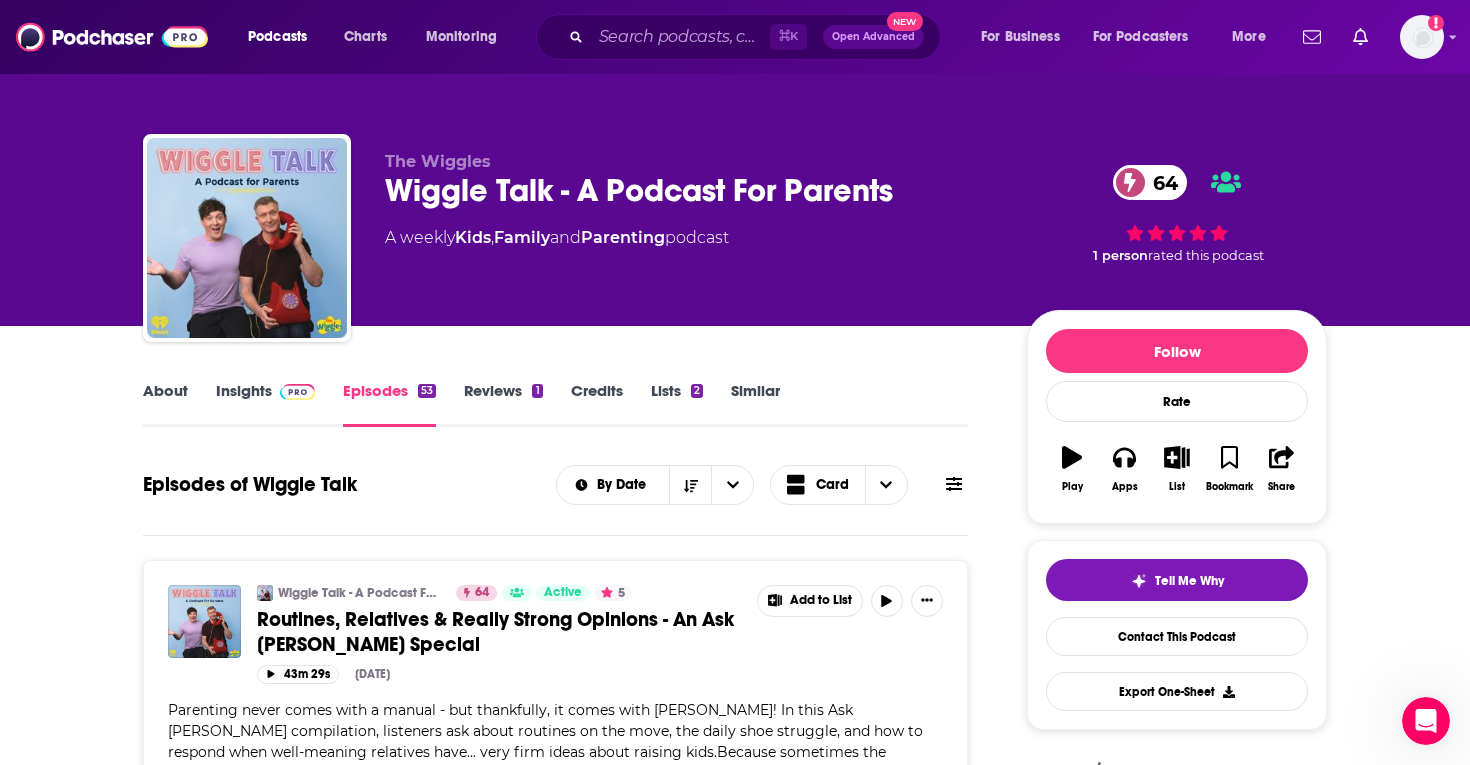 click on "About" at bounding box center [165, 404] 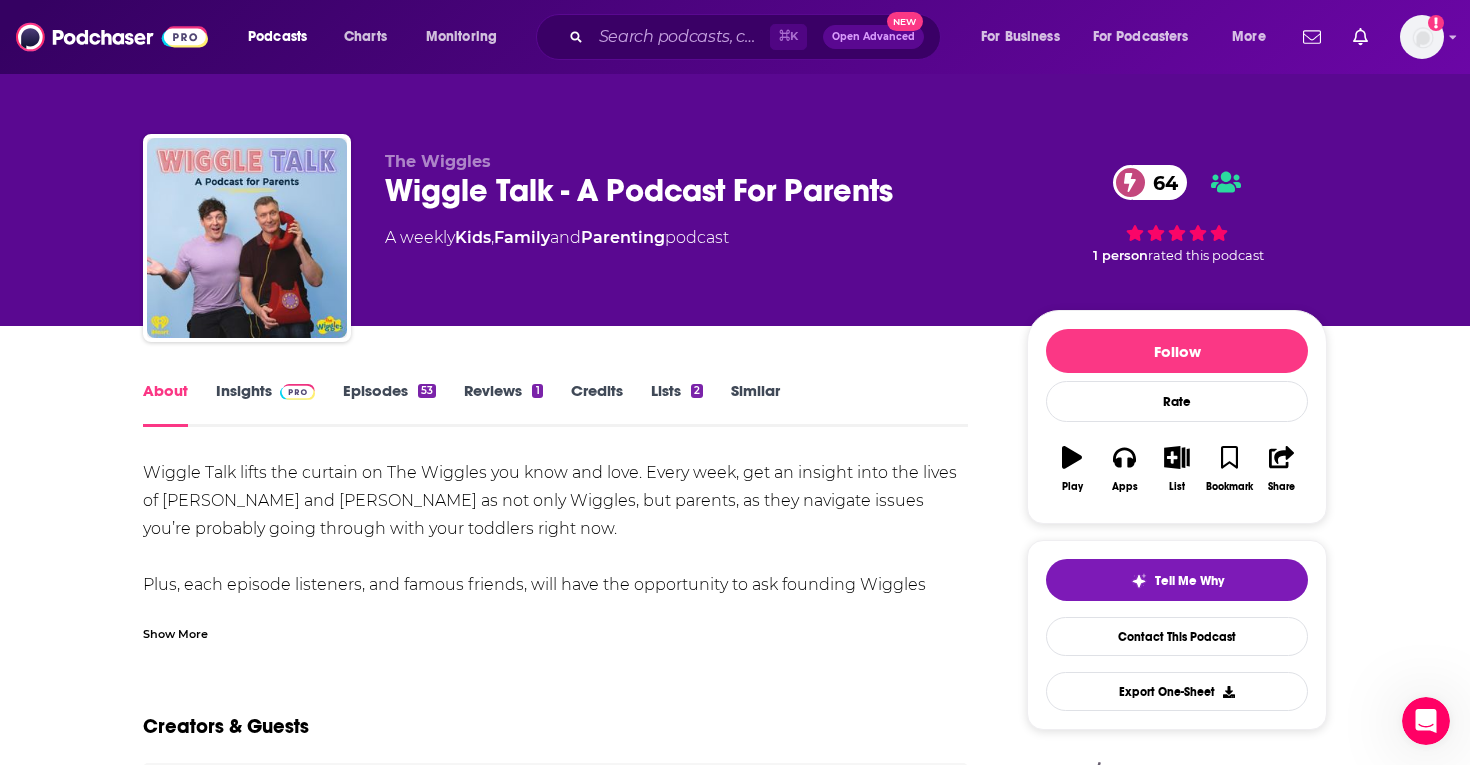 click on "Episodes 53" at bounding box center (389, 404) 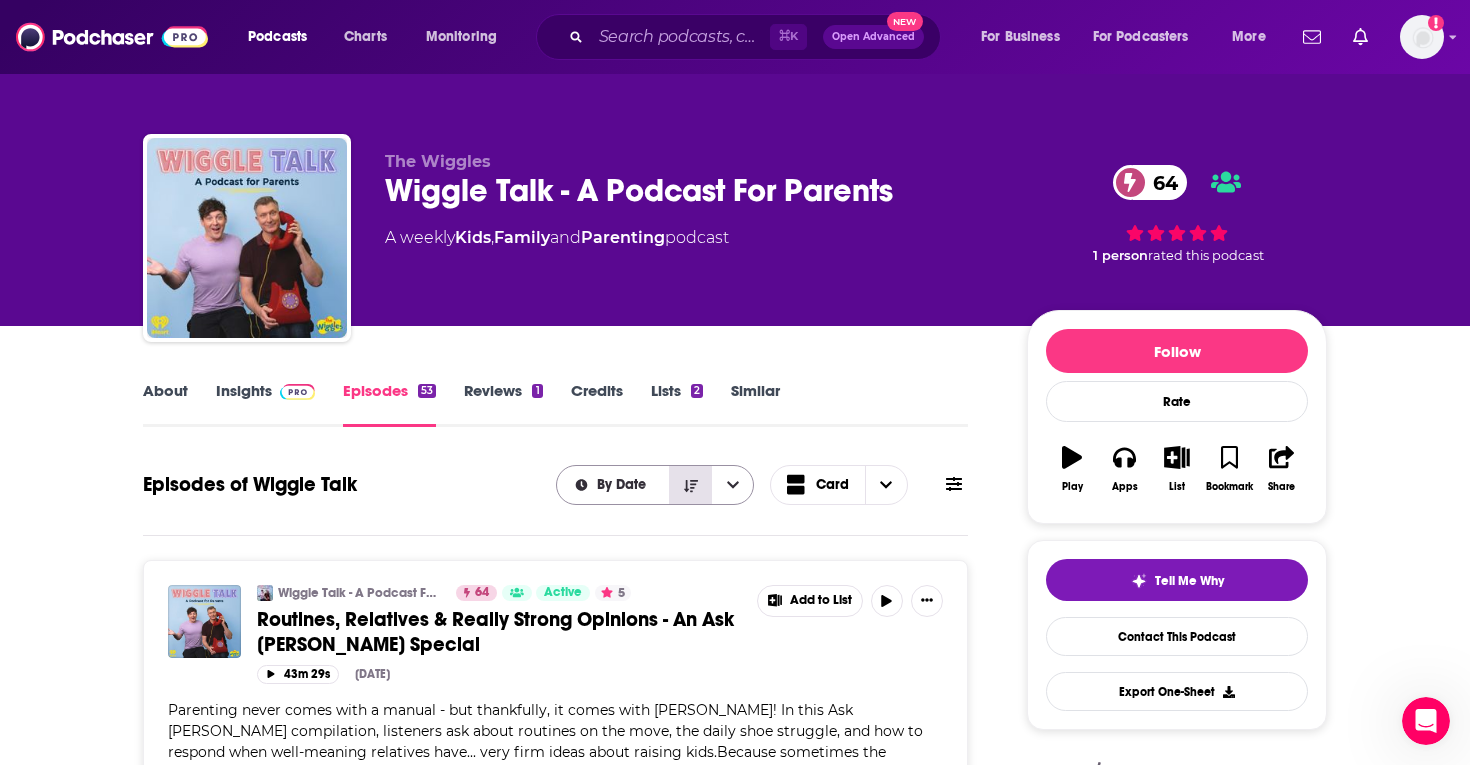 click 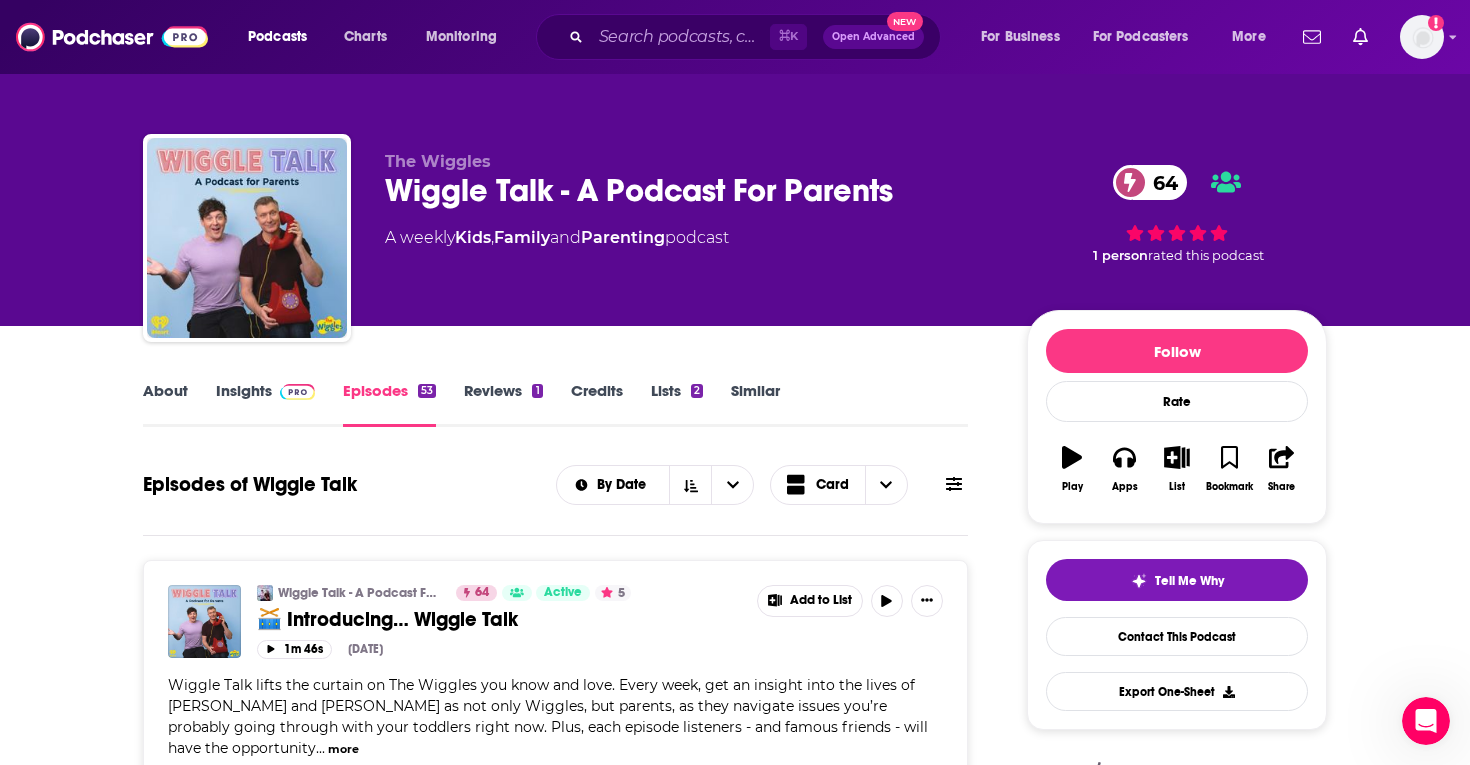 scroll, scrollTop: 0, scrollLeft: 0, axis: both 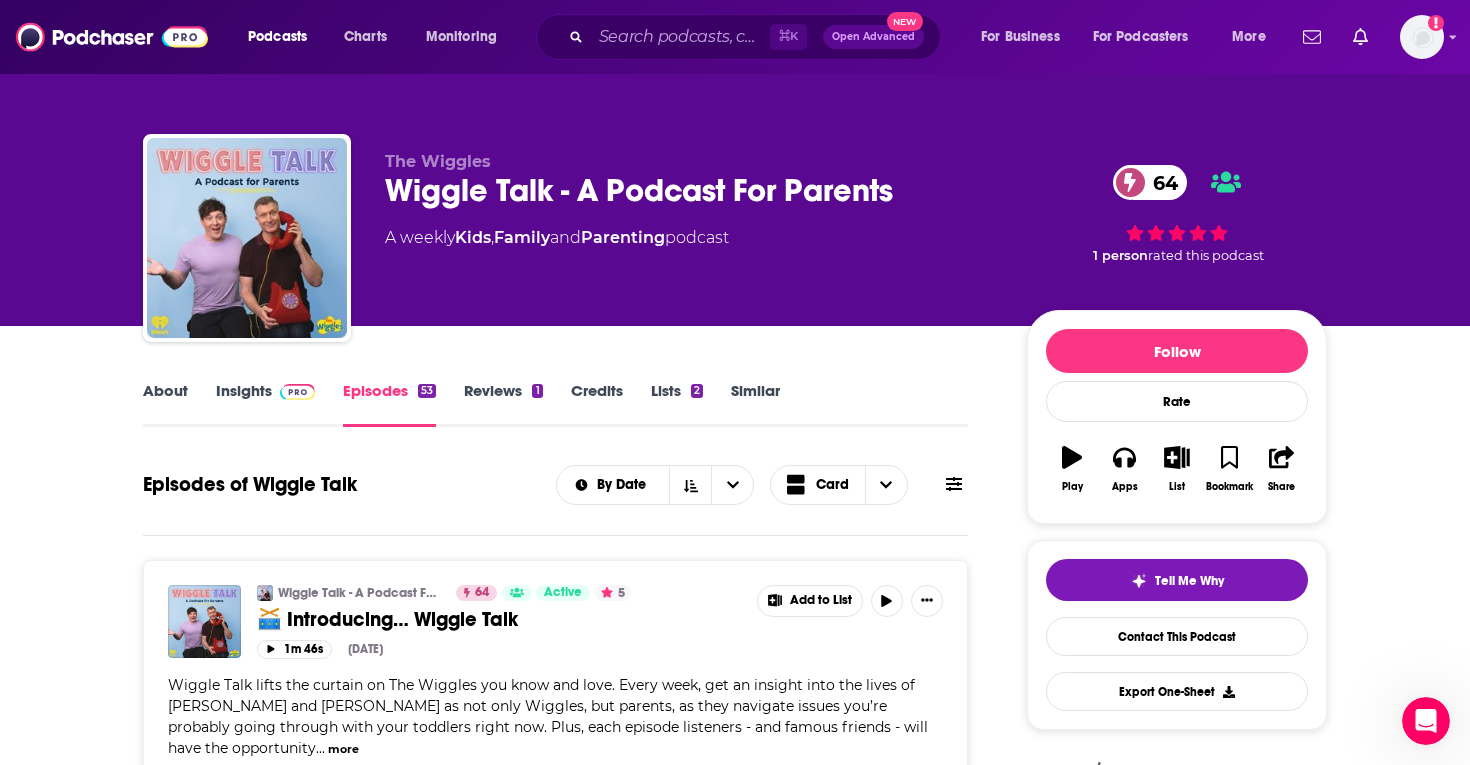 click on "Credits" at bounding box center [597, 404] 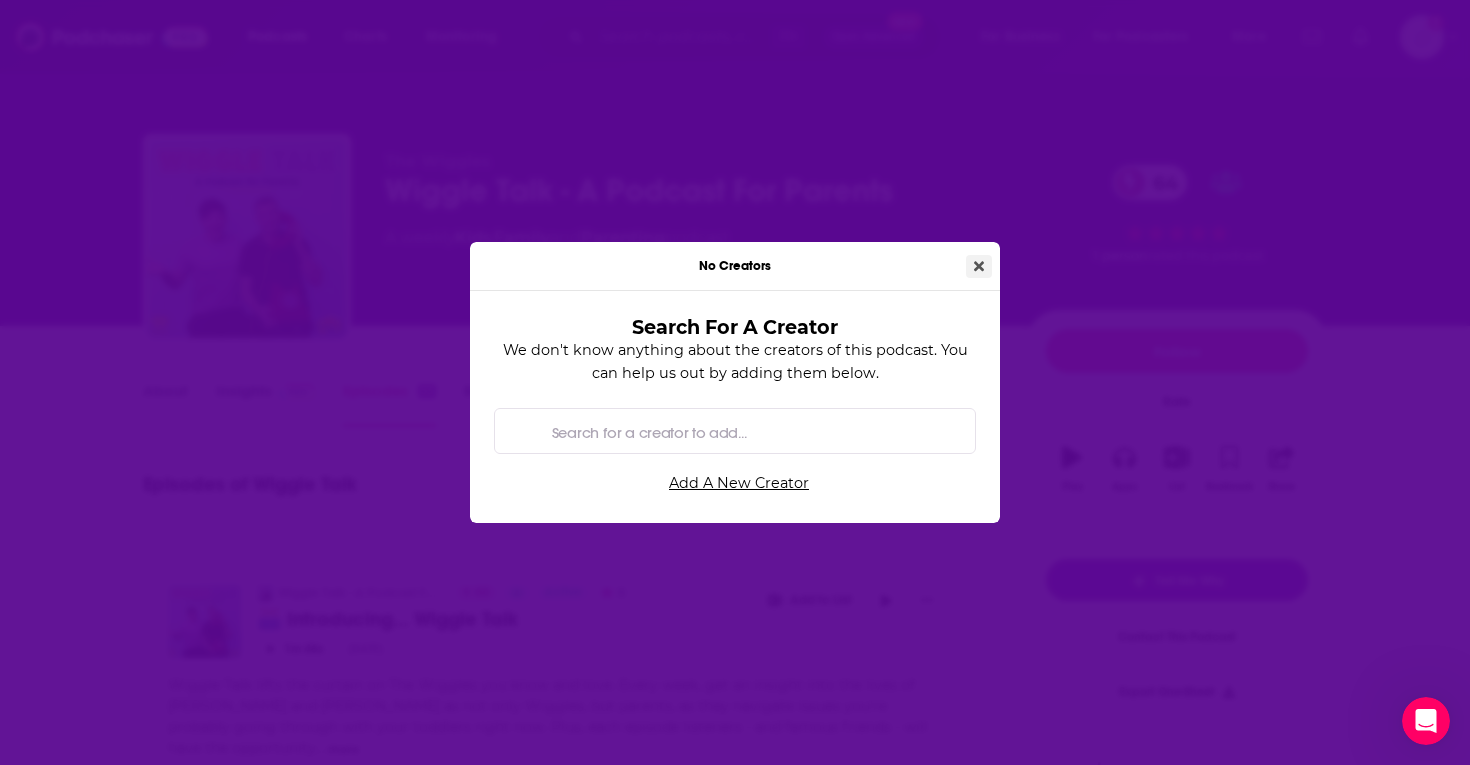 click 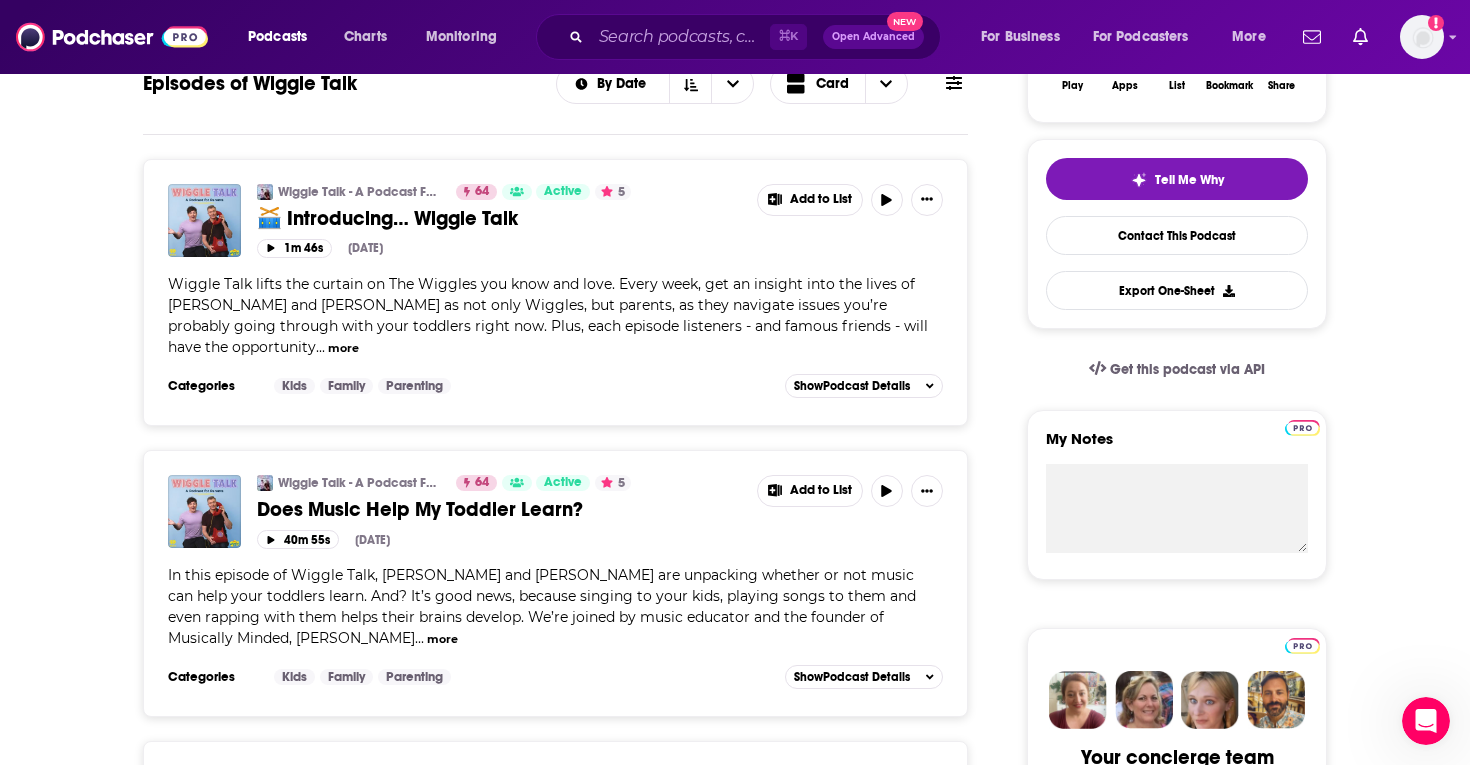scroll, scrollTop: 180, scrollLeft: 0, axis: vertical 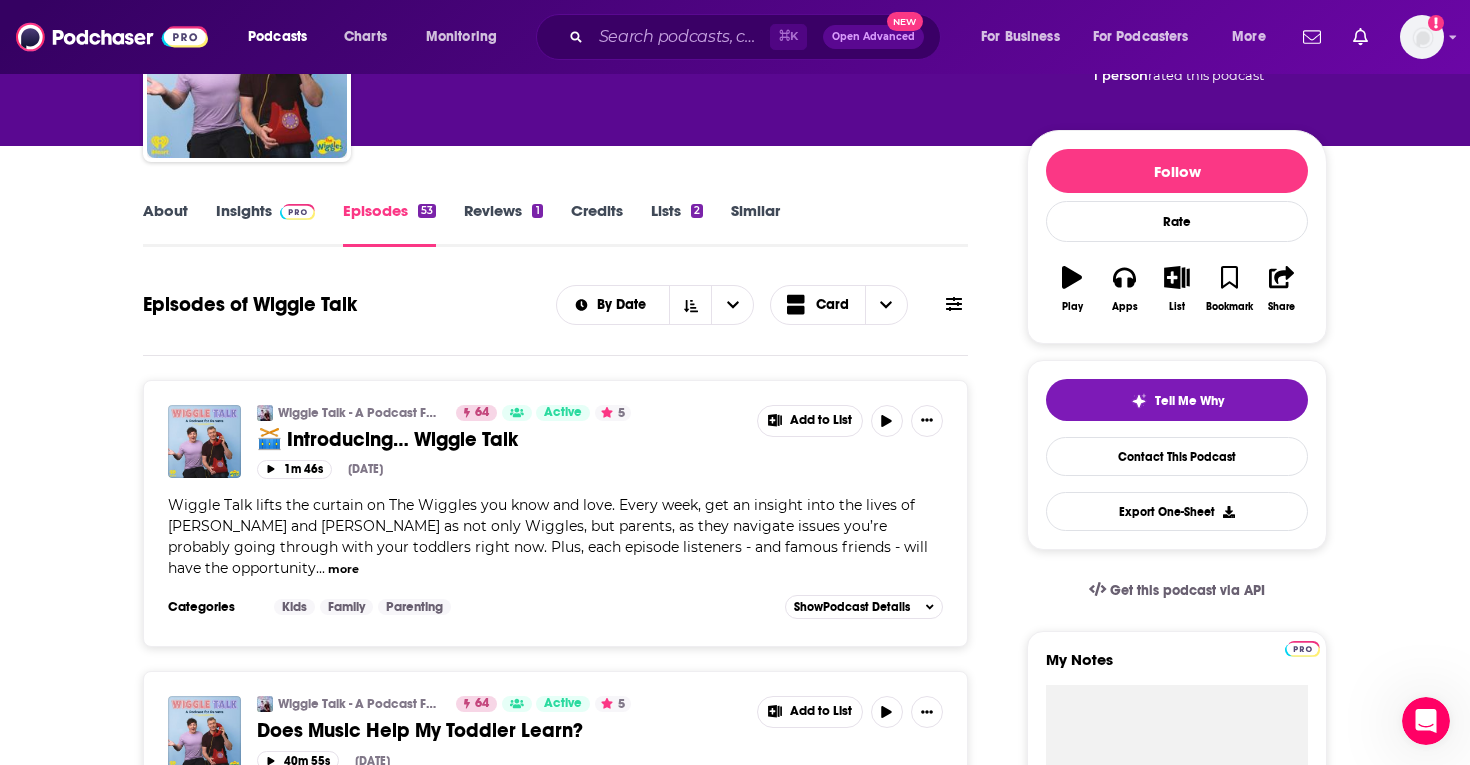 click on "Credits" at bounding box center [597, 224] 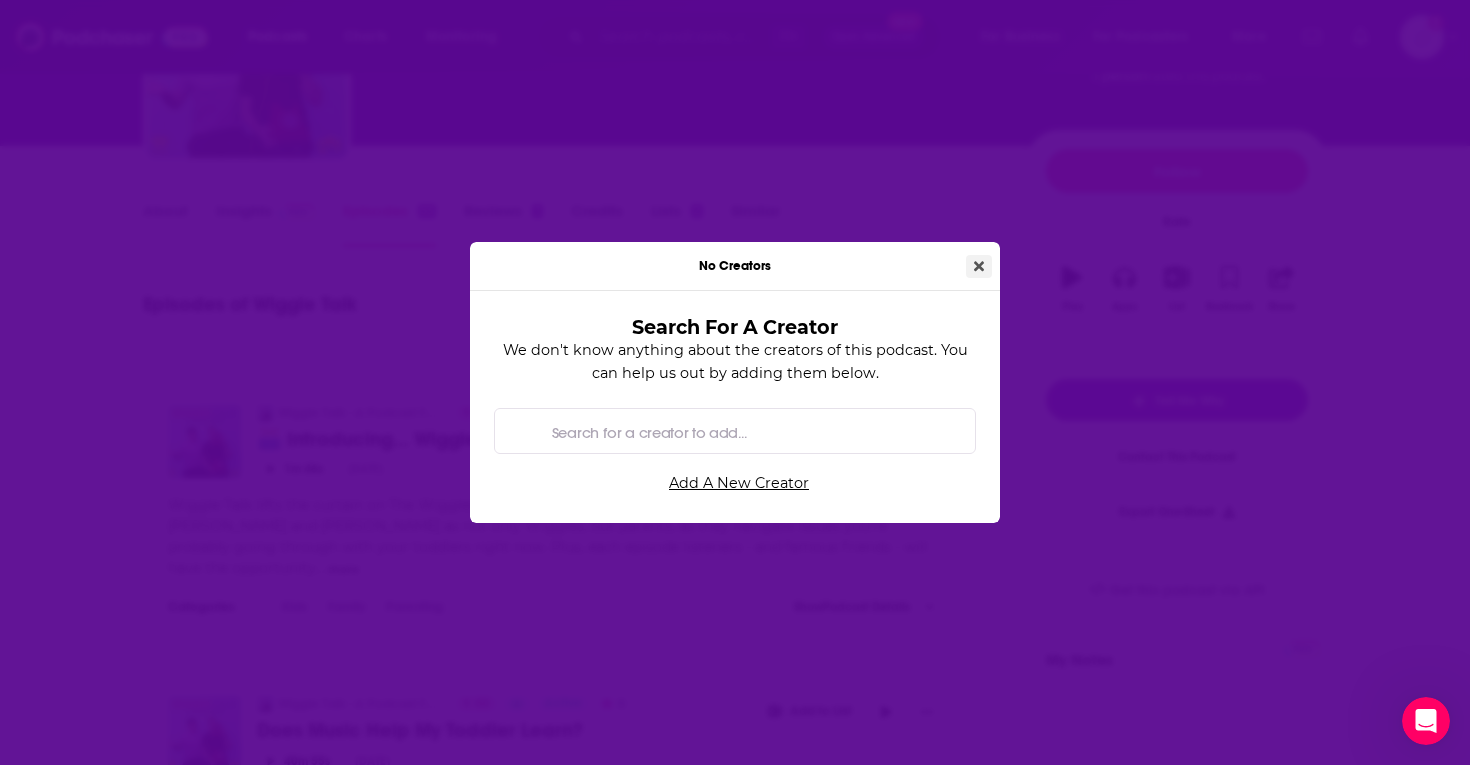 click 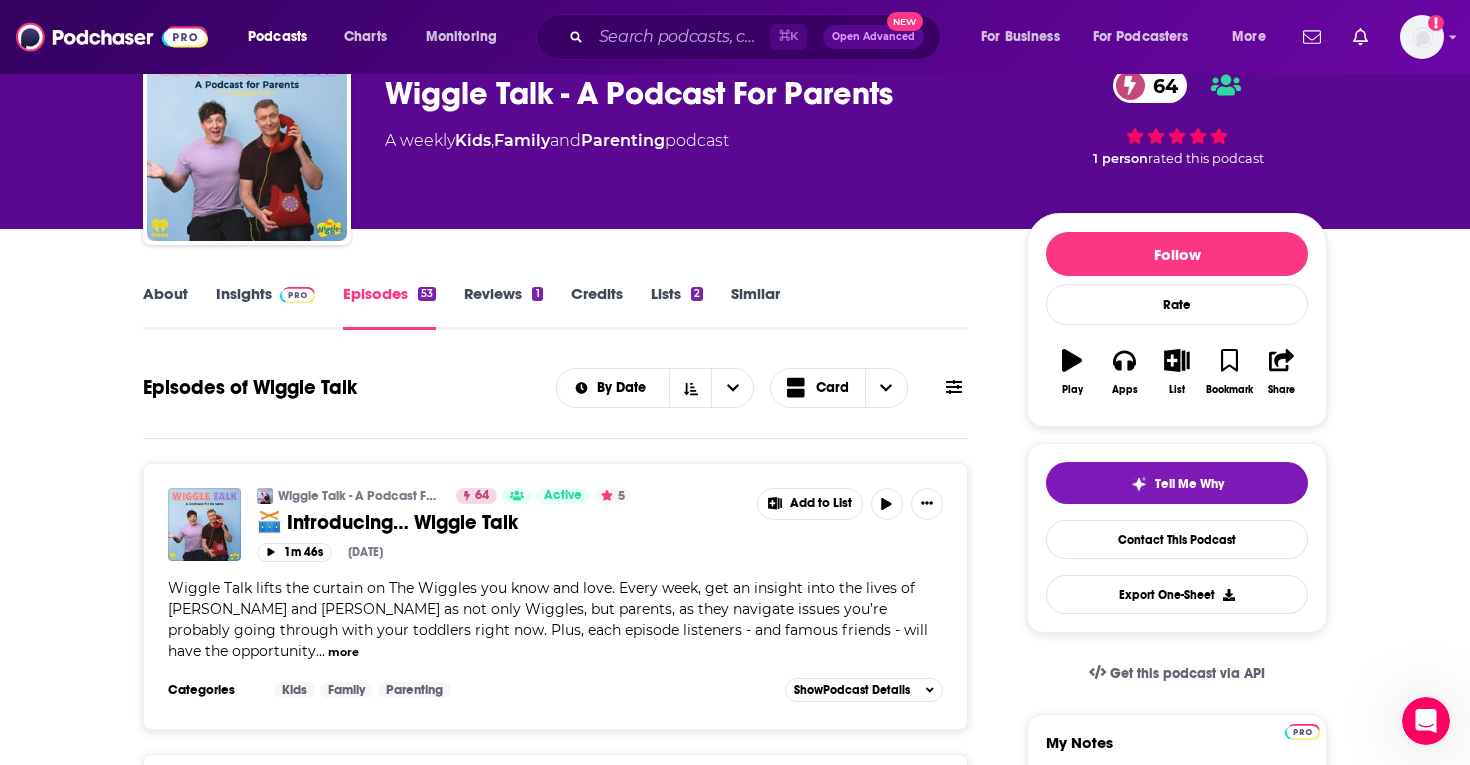 scroll, scrollTop: 0, scrollLeft: 0, axis: both 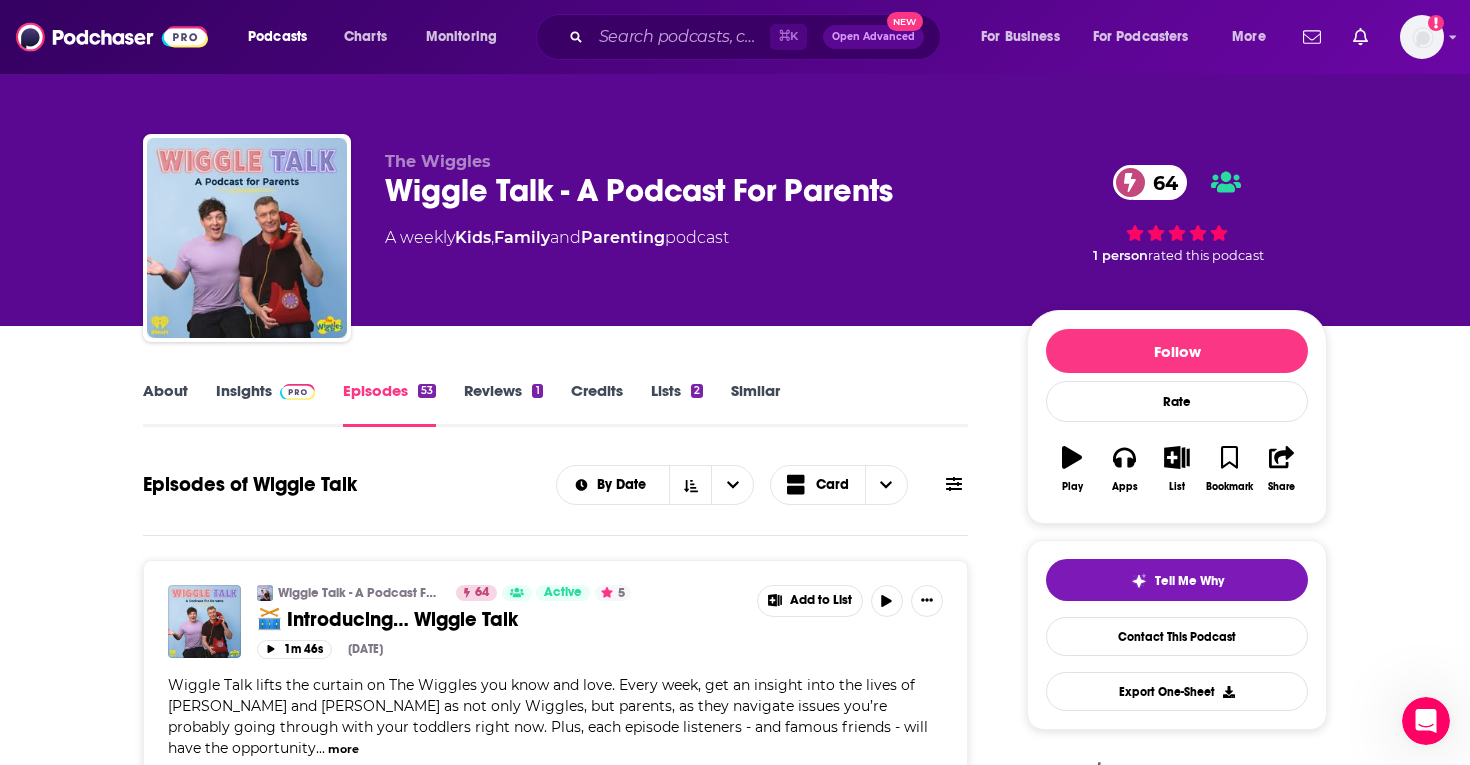 click on "About" at bounding box center [165, 404] 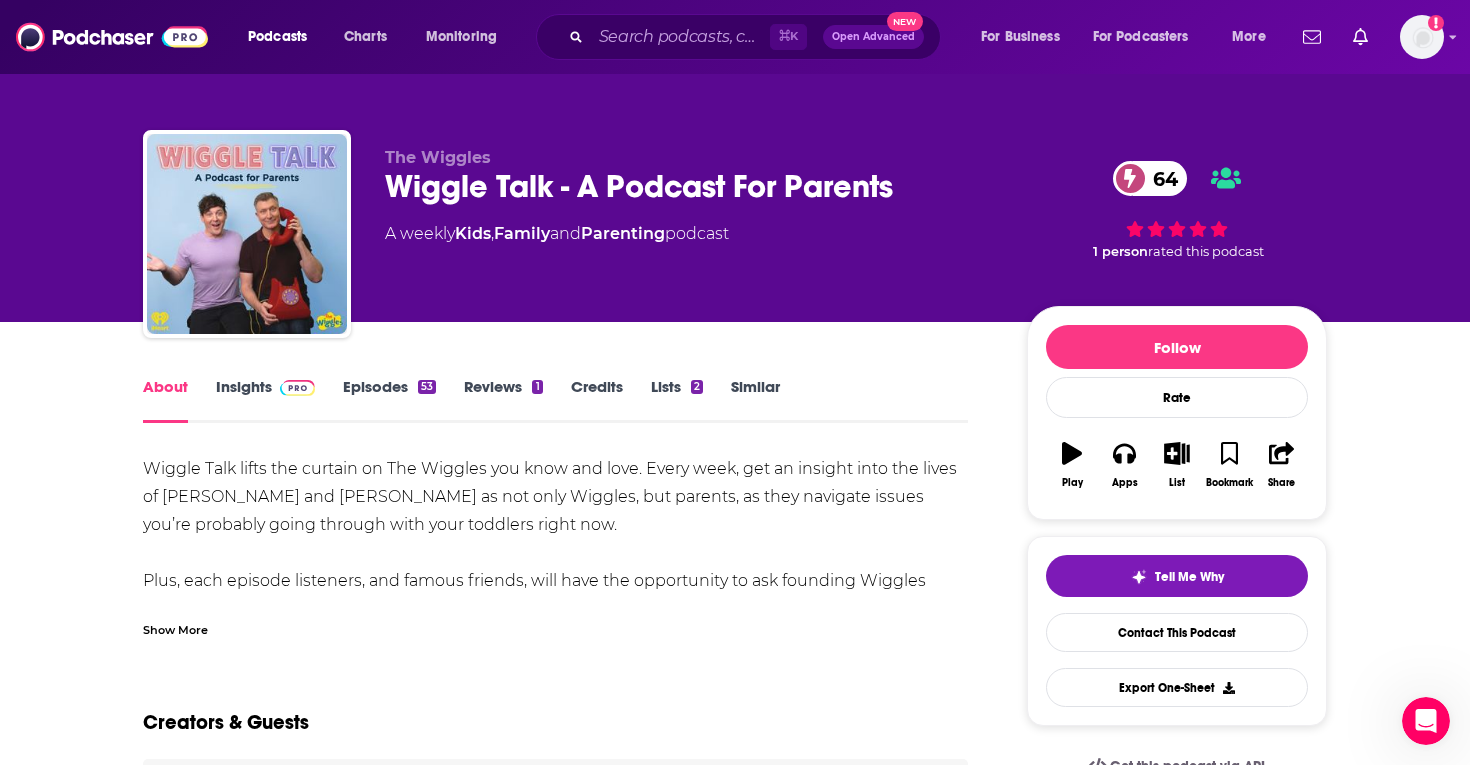 scroll, scrollTop: 5, scrollLeft: 0, axis: vertical 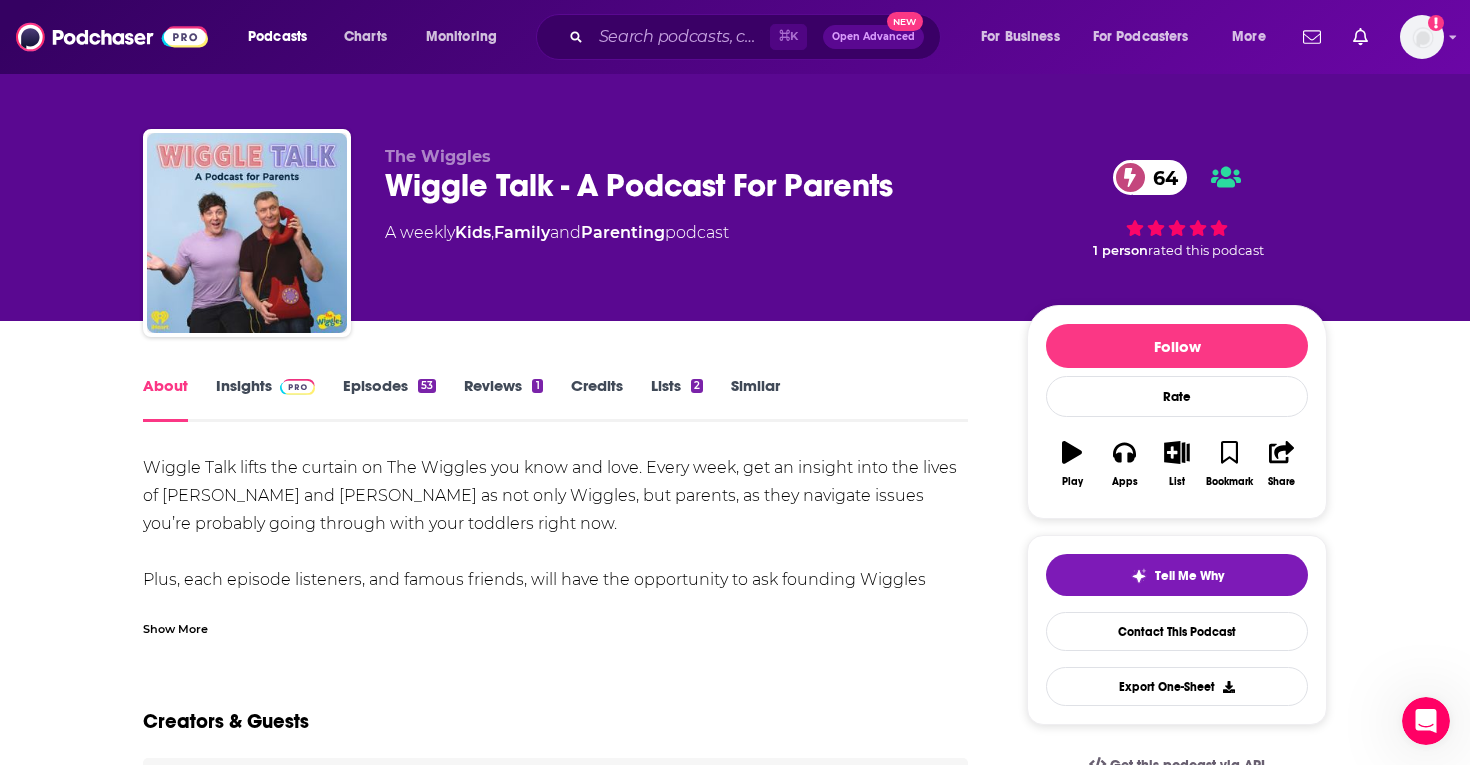 click on "Lists 2" at bounding box center [677, 399] 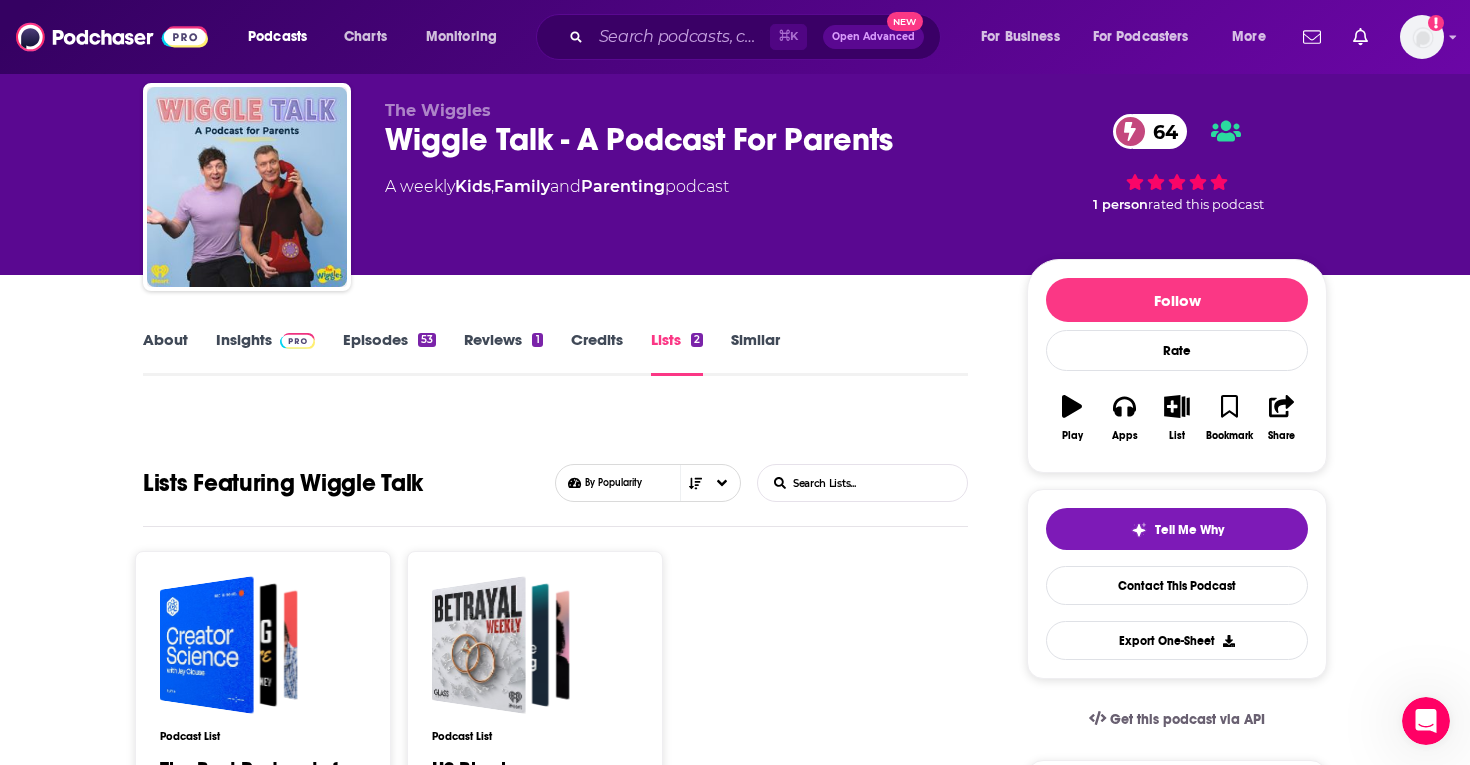 scroll, scrollTop: 44, scrollLeft: 0, axis: vertical 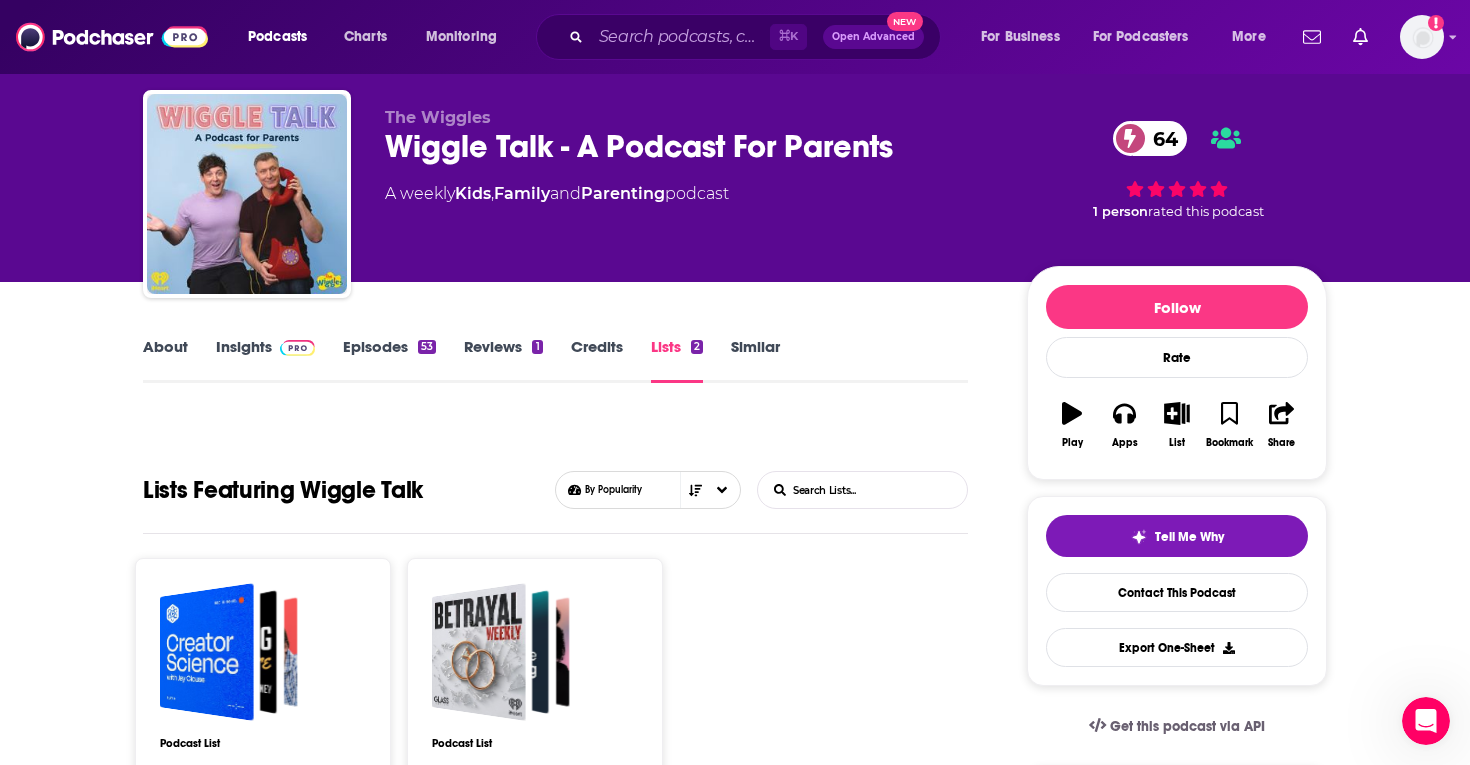 click on "Insights" at bounding box center (265, 360) 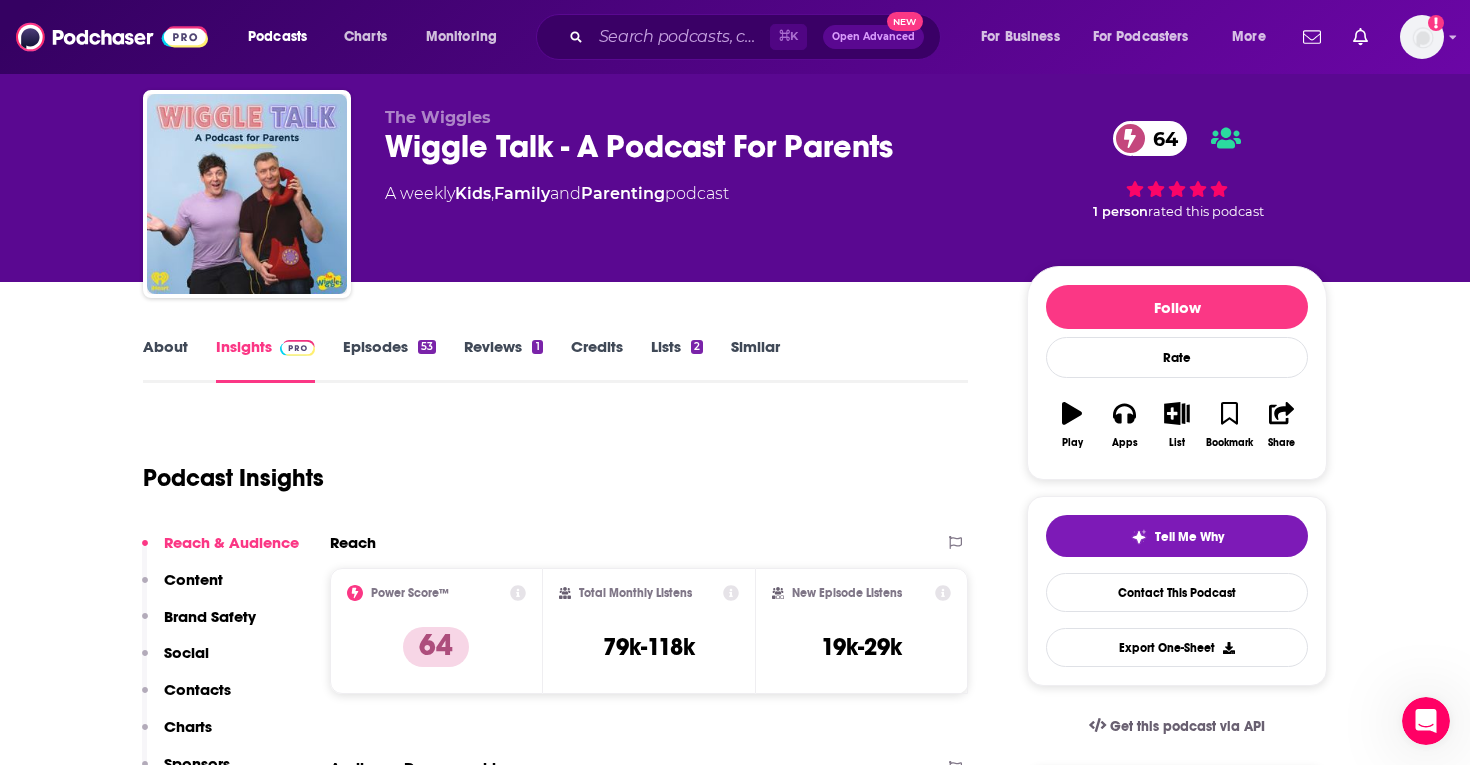 scroll, scrollTop: 0, scrollLeft: 0, axis: both 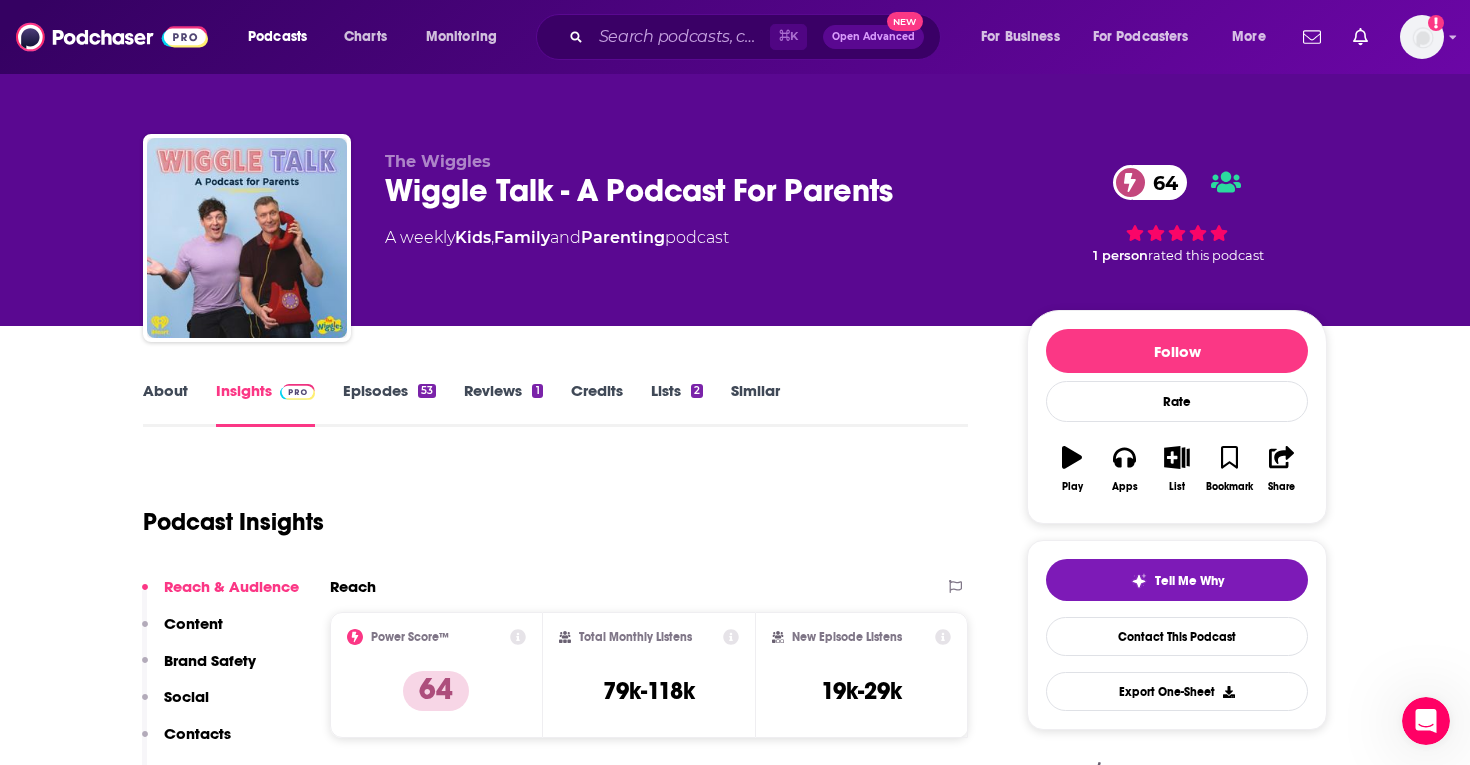 click on "Episodes 53" at bounding box center [389, 404] 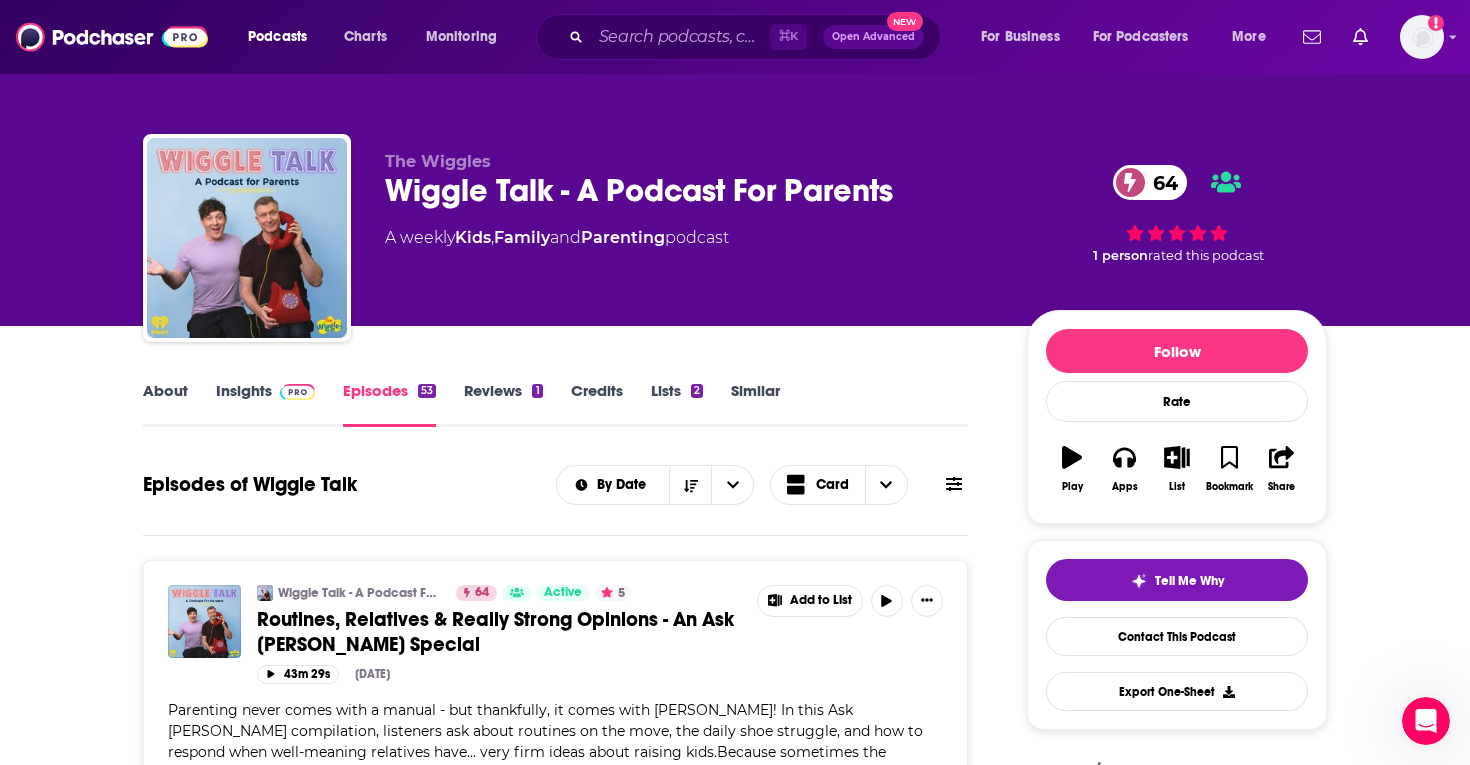 scroll, scrollTop: 0, scrollLeft: 0, axis: both 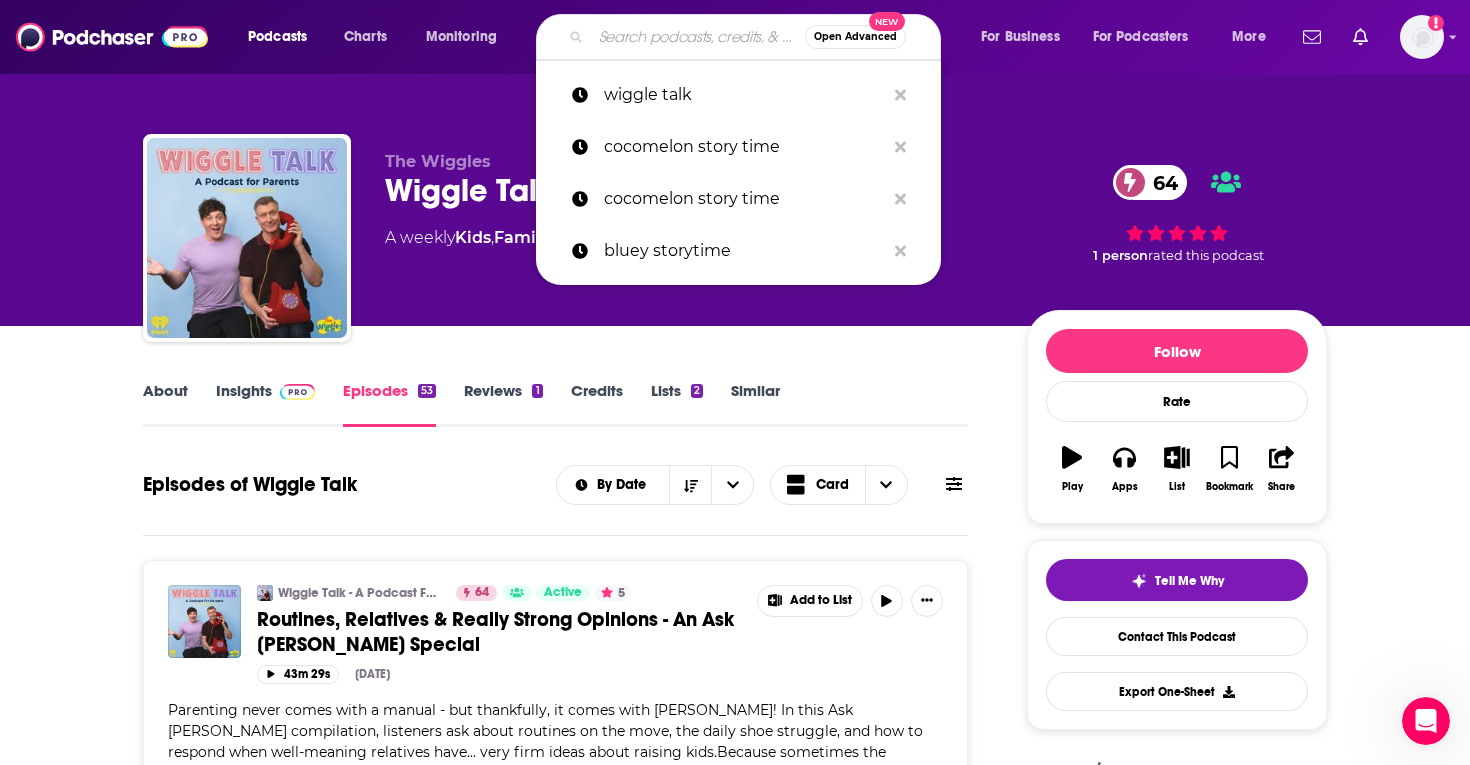 click at bounding box center [698, 37] 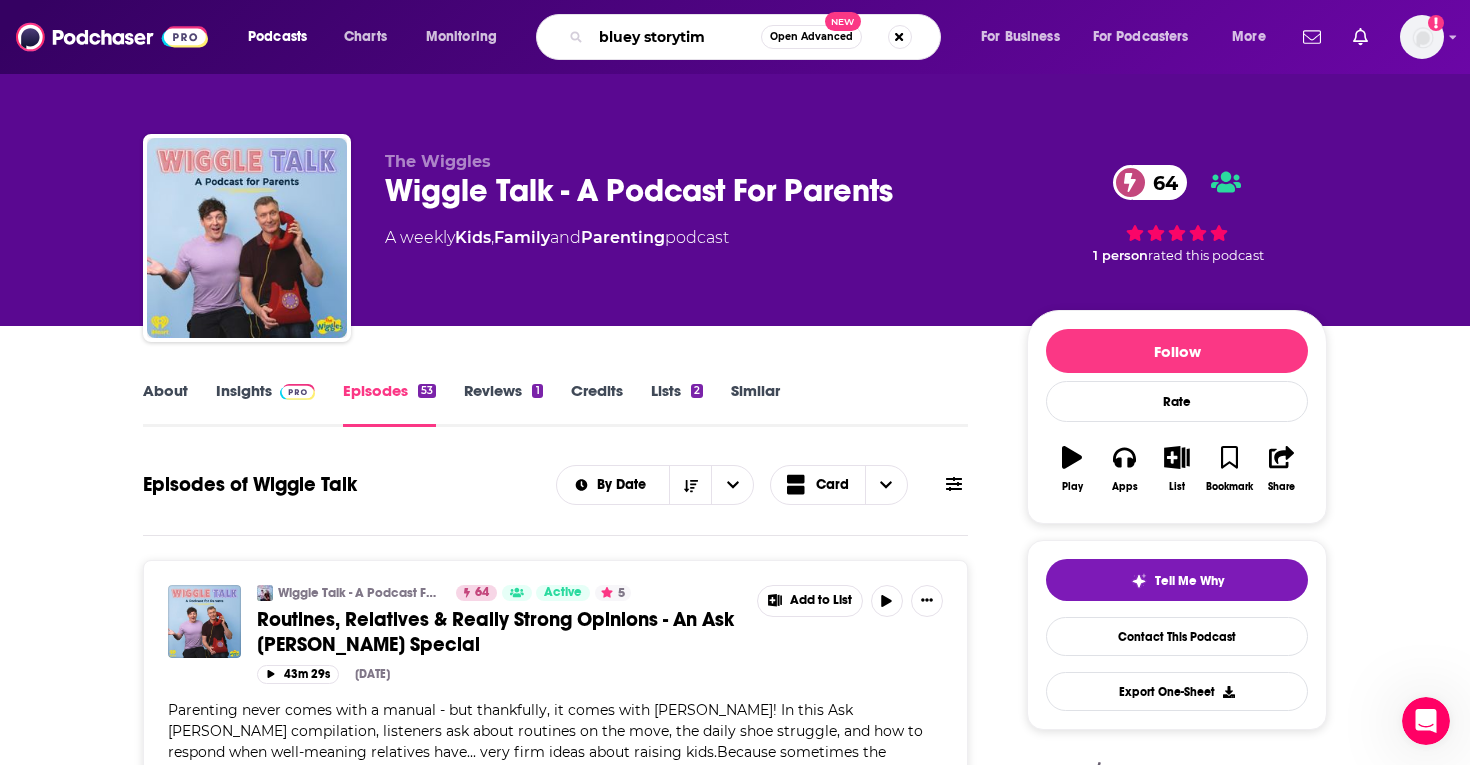 type on "bluey storytime" 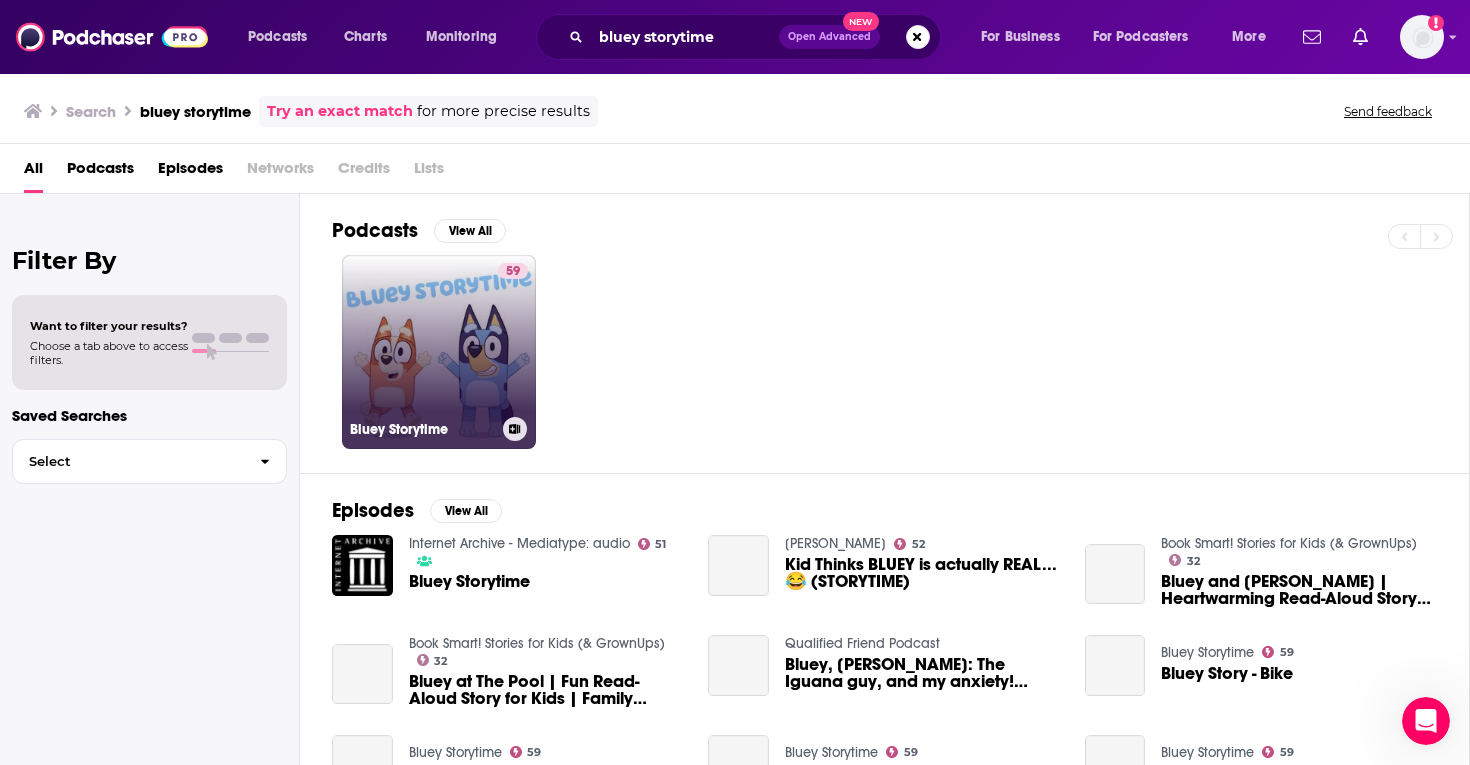 click on "59 Bluey Storytime" at bounding box center [439, 352] 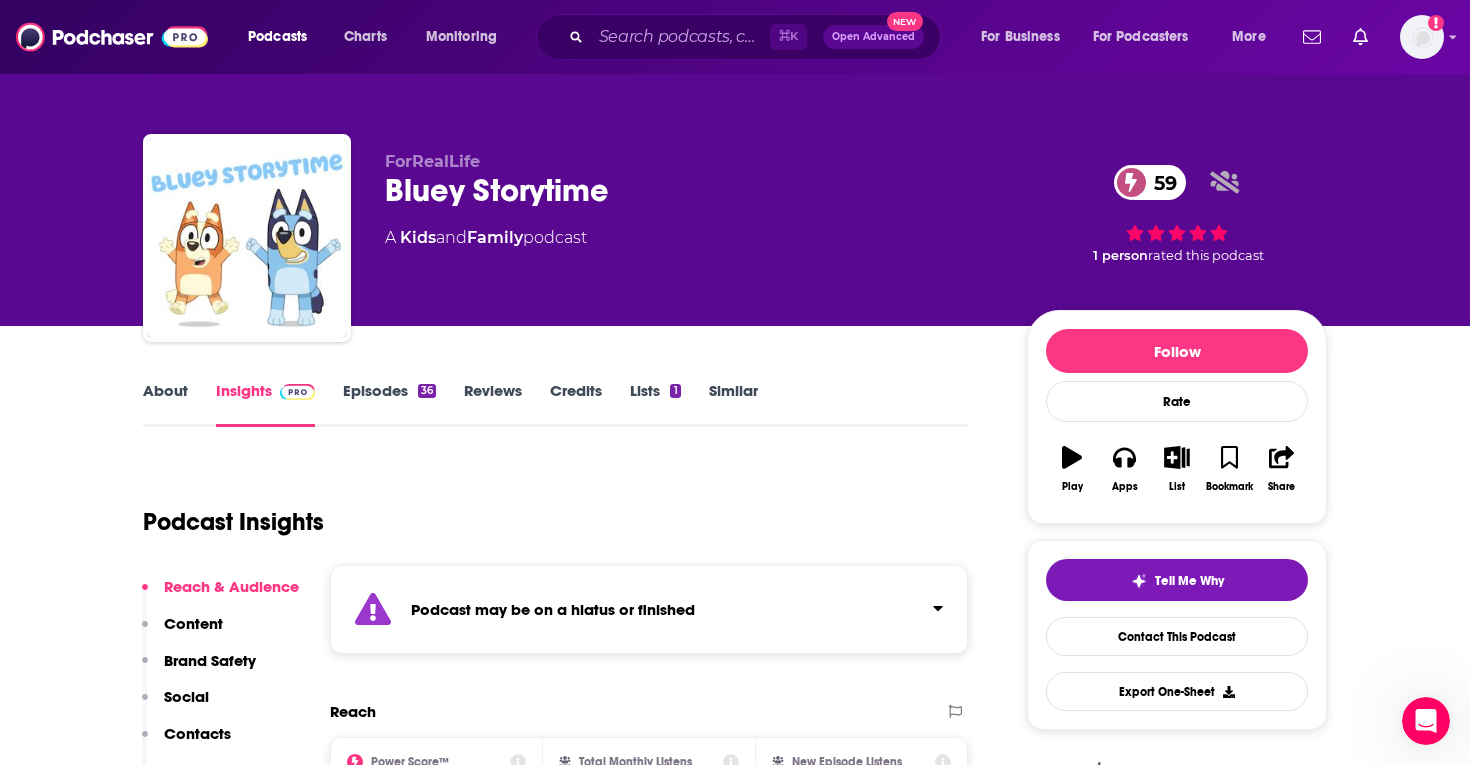 scroll, scrollTop: 13, scrollLeft: 0, axis: vertical 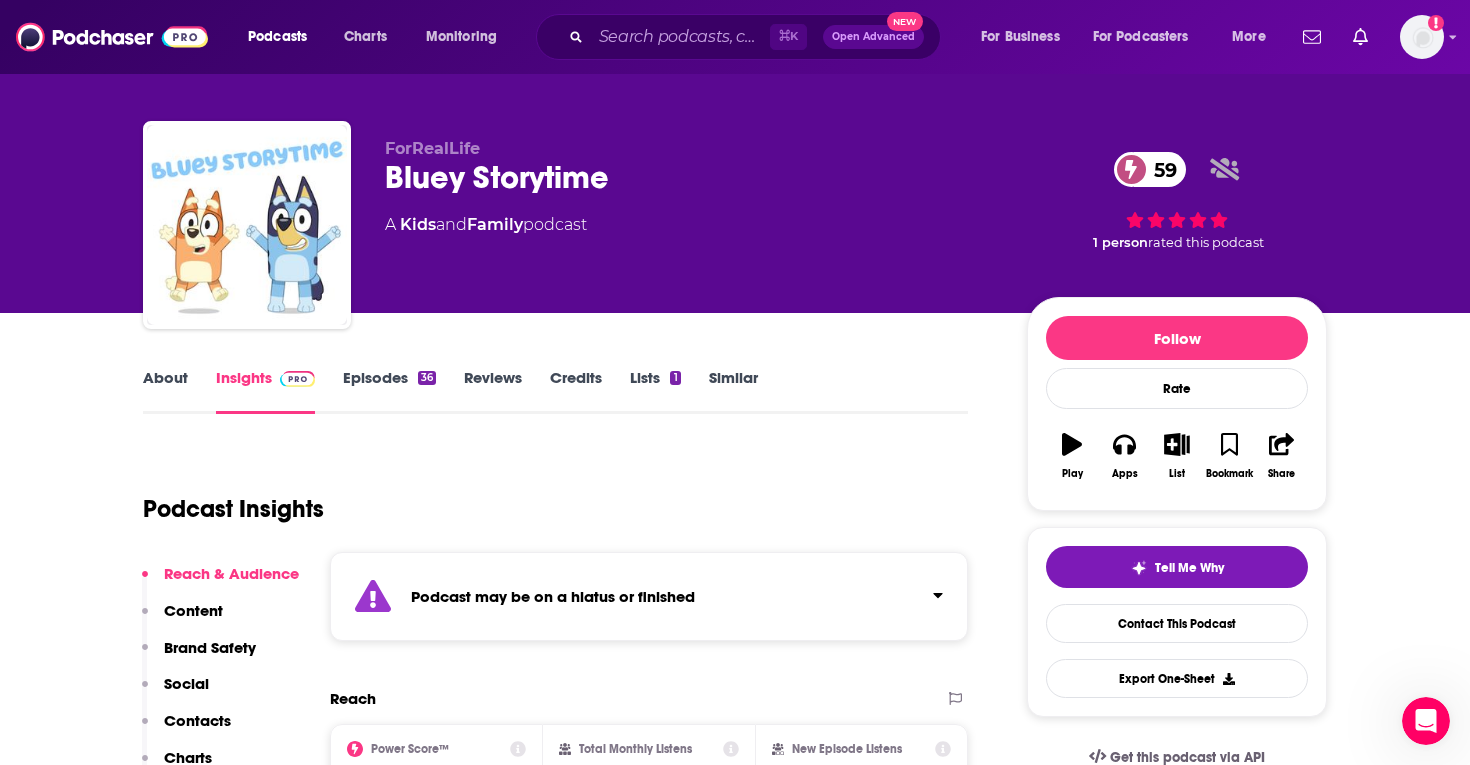click on "About" at bounding box center (165, 391) 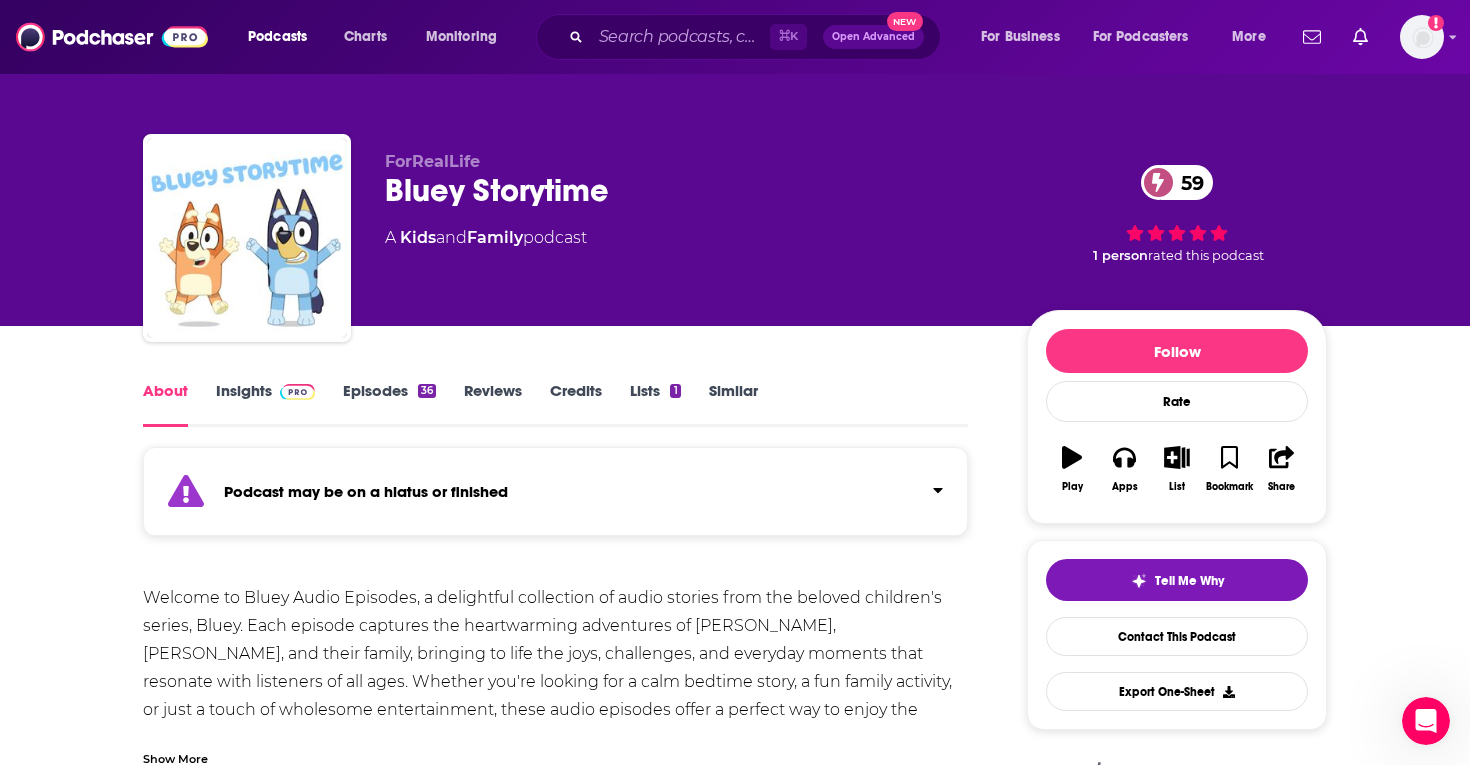 scroll, scrollTop: 0, scrollLeft: 0, axis: both 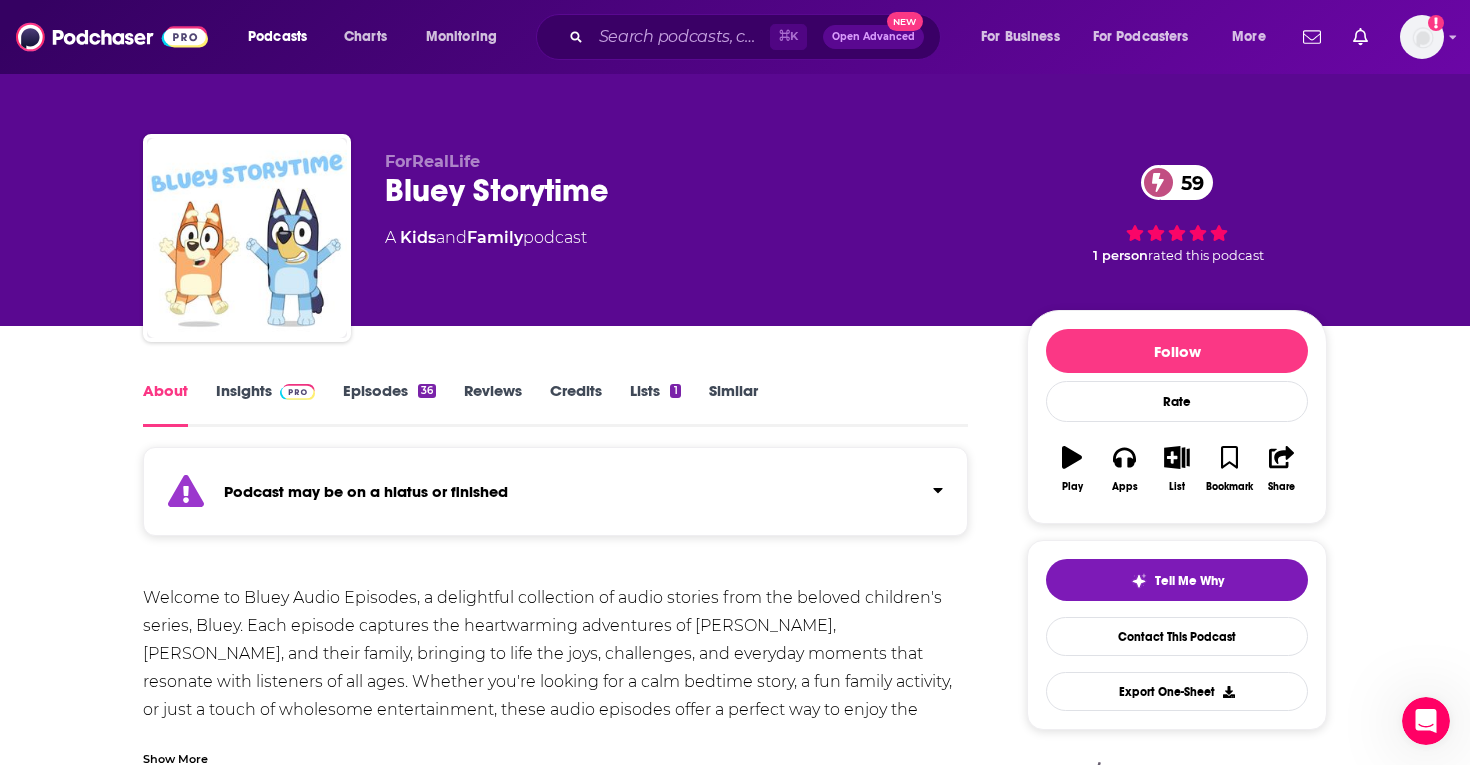 click on "Episodes 36" at bounding box center [389, 404] 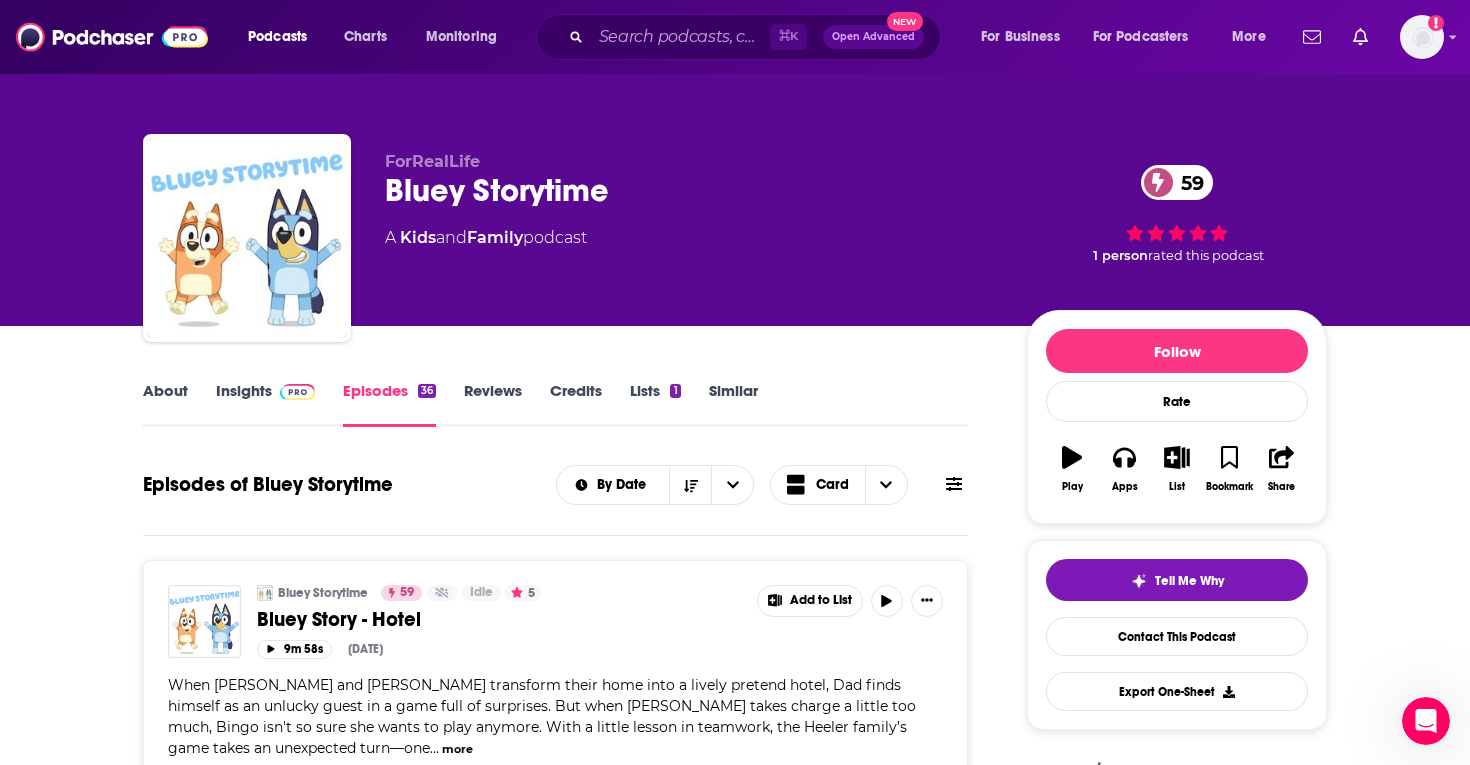 scroll, scrollTop: 0, scrollLeft: 0, axis: both 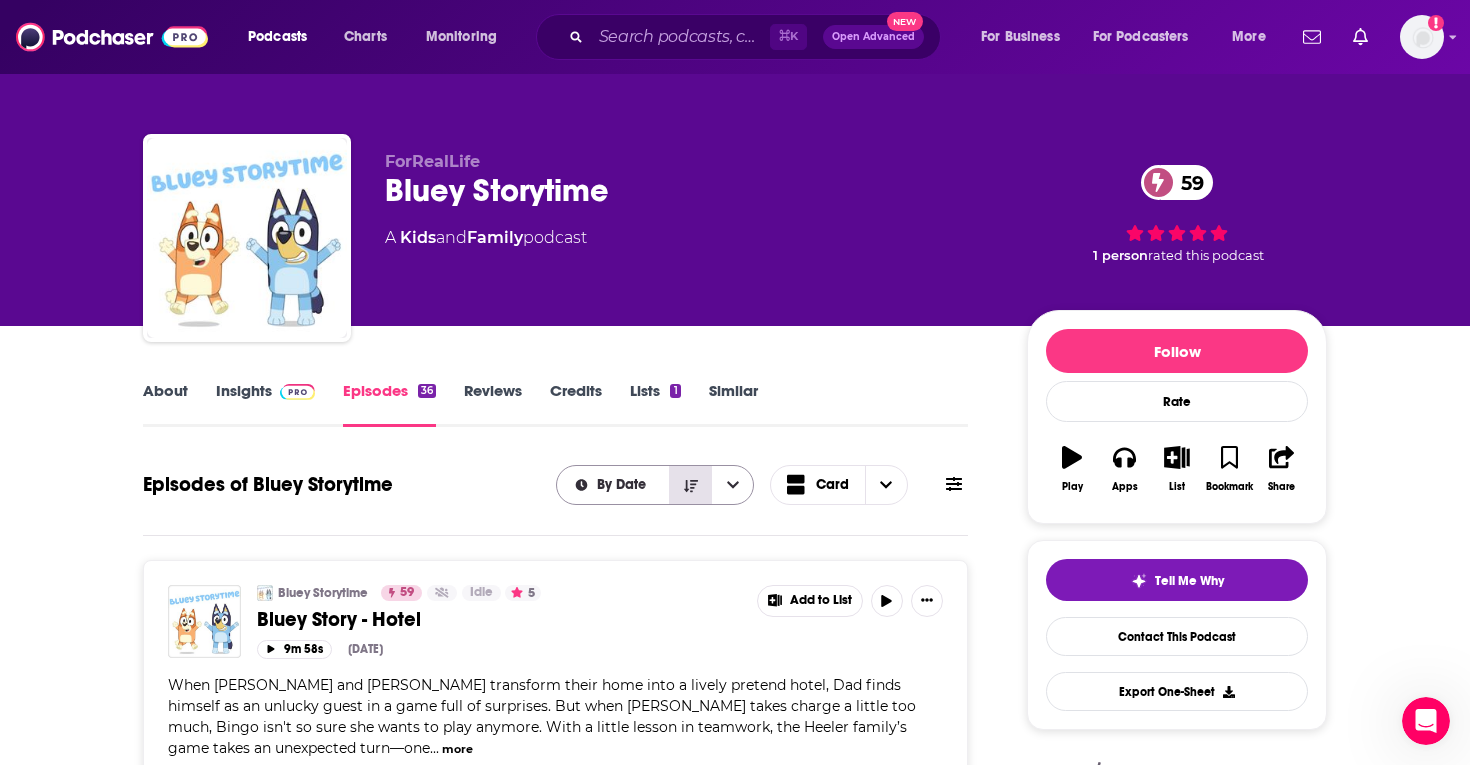 click 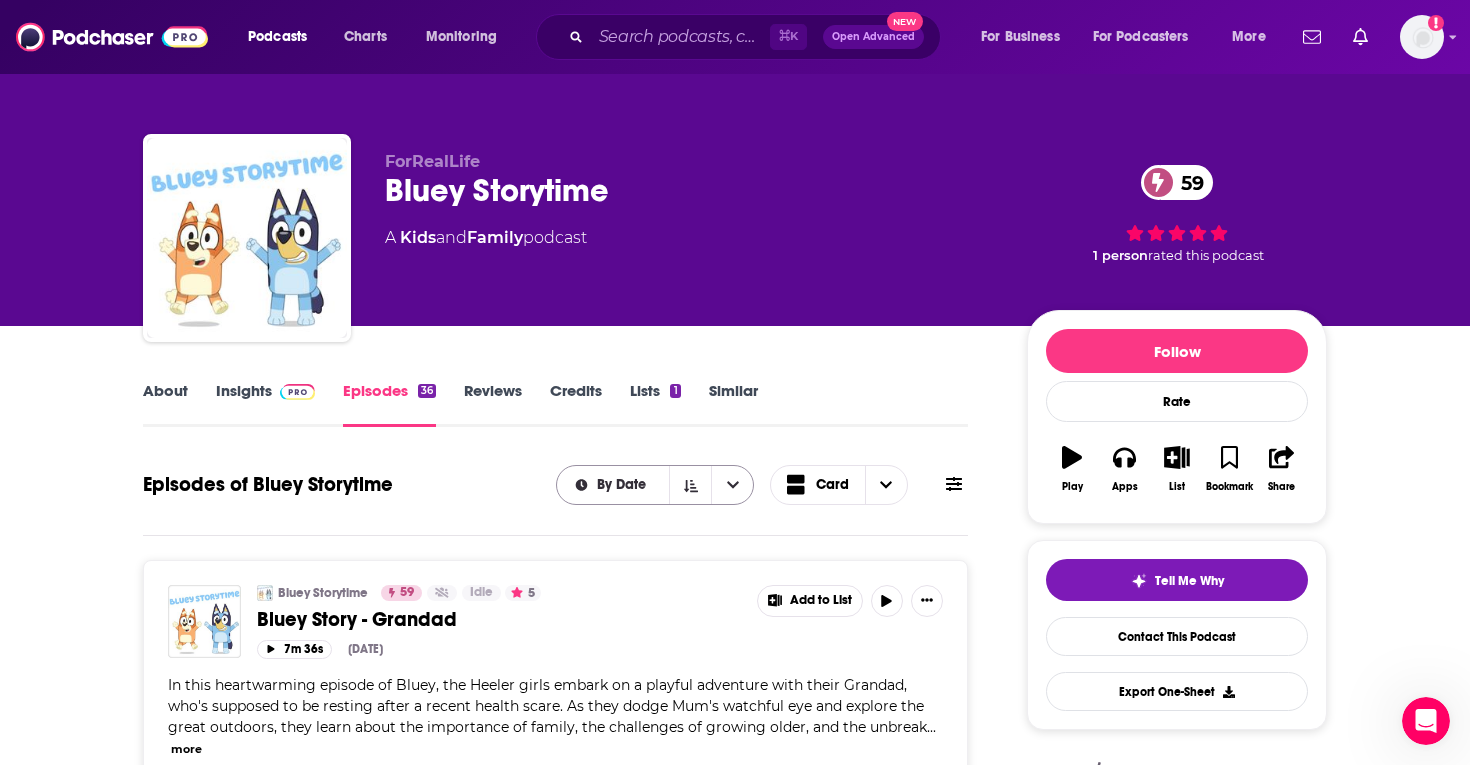 scroll, scrollTop: 0, scrollLeft: 0, axis: both 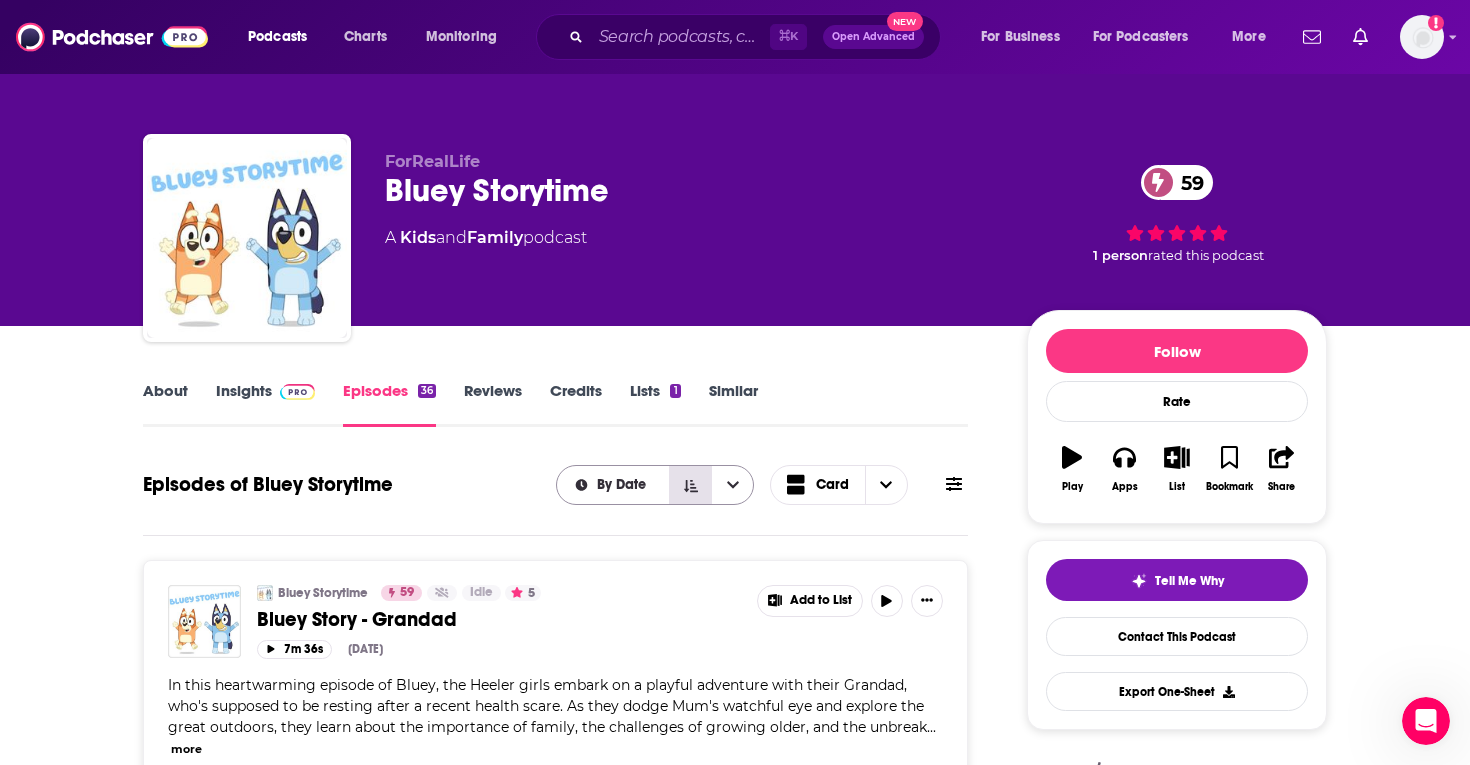 click 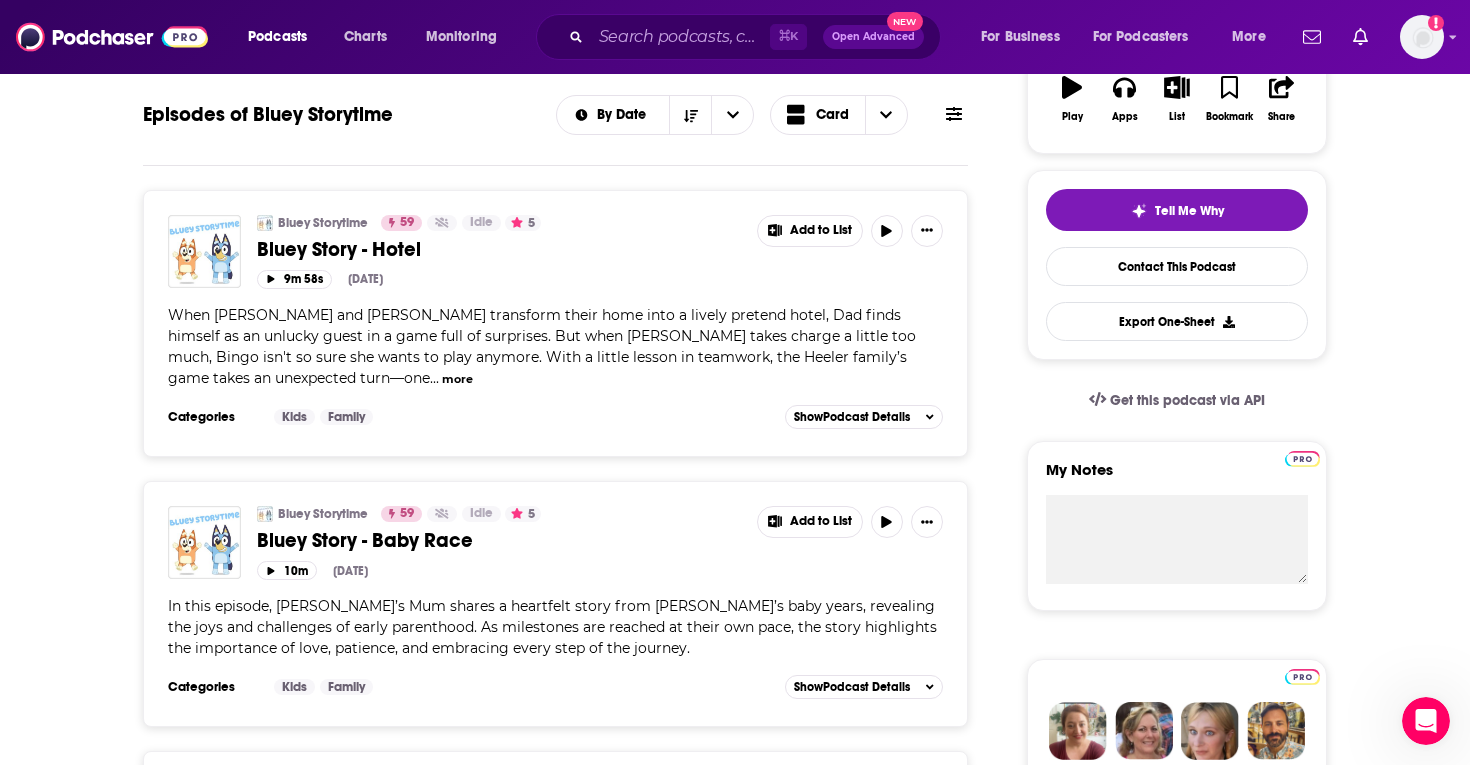scroll, scrollTop: 374, scrollLeft: 0, axis: vertical 